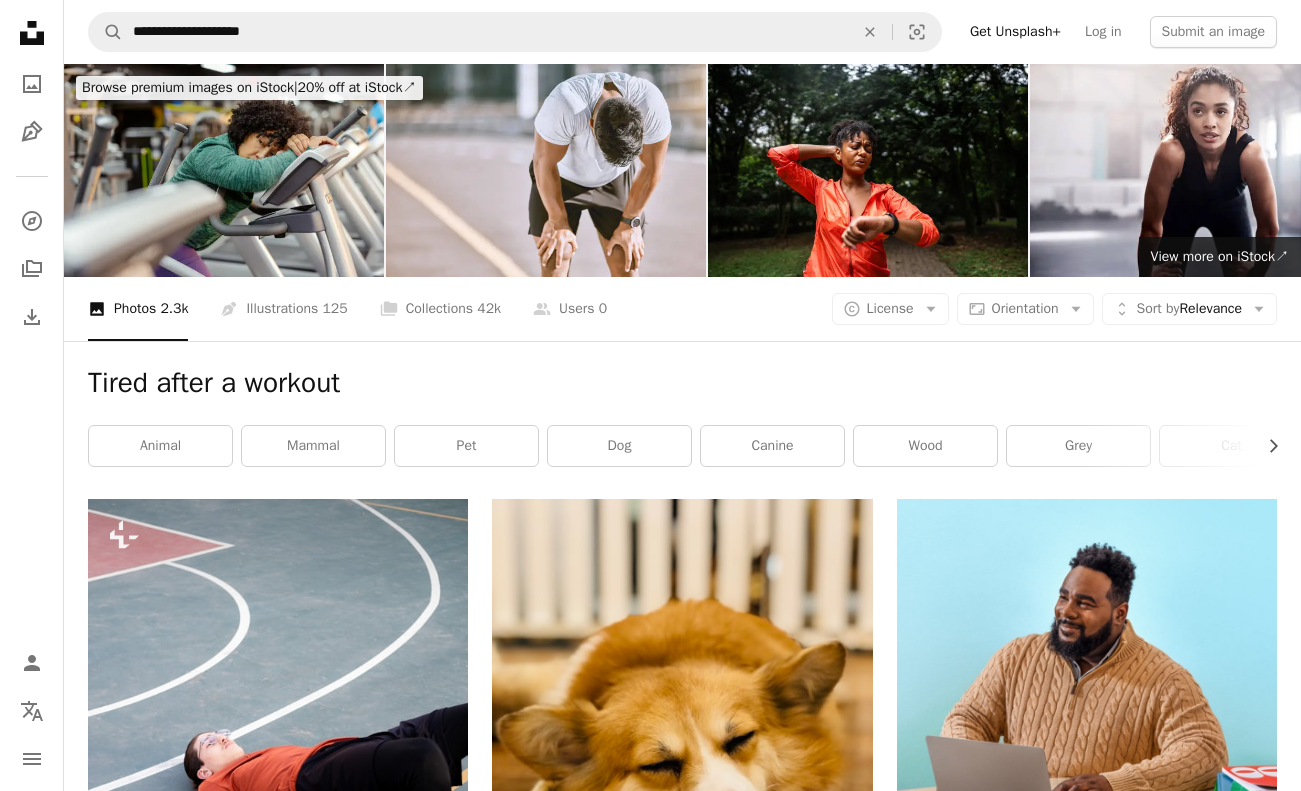 scroll, scrollTop: 5409, scrollLeft: 0, axis: vertical 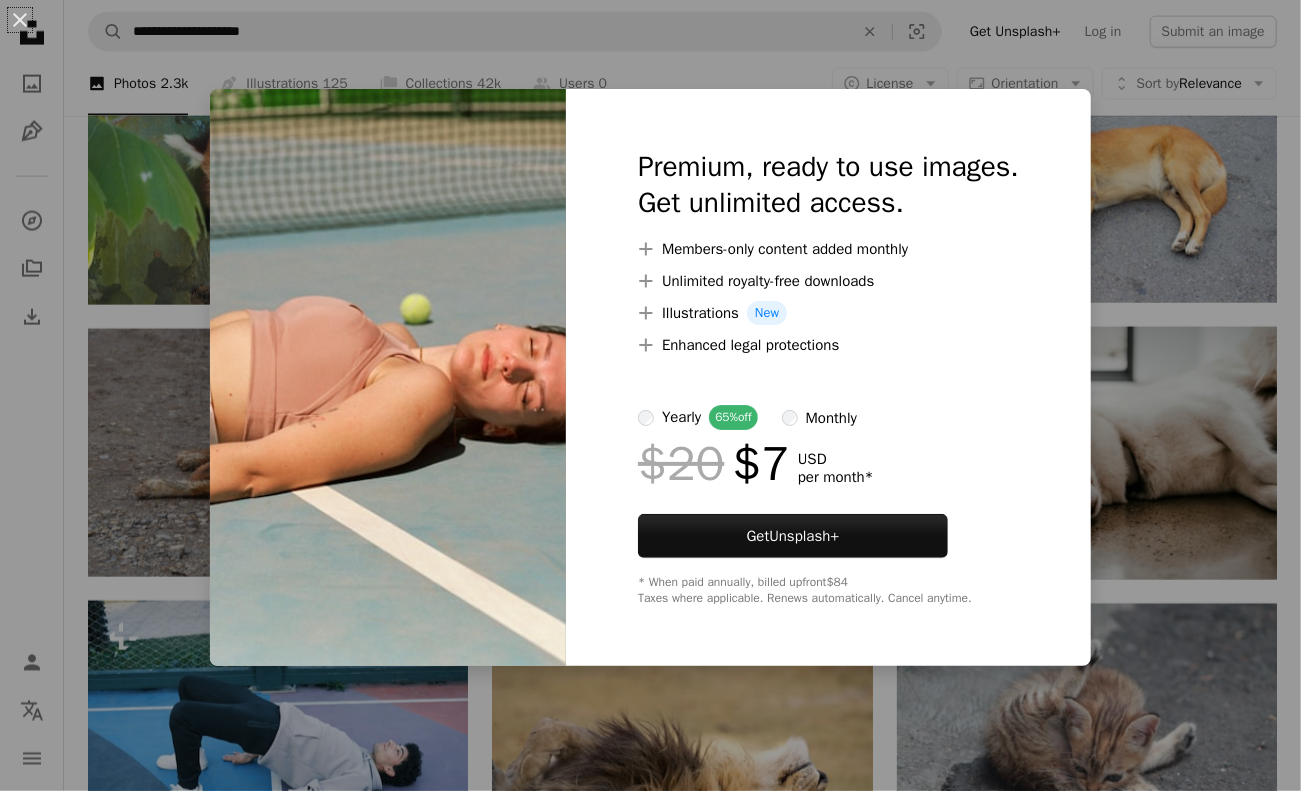 click on "An X shape Premium, ready to use images. Get unlimited access. A plus sign Members-only content added monthly A plus sign Unlimited royalty-free downloads A plus sign Illustrations  New A plus sign Enhanced legal protections yearly 65%  off monthly $20   $7 USD per month * Get  Unsplash+ * When paid annually, billed upfront  $84 Taxes where applicable. Renews automatically. Cancel anytime." at bounding box center [650, 395] 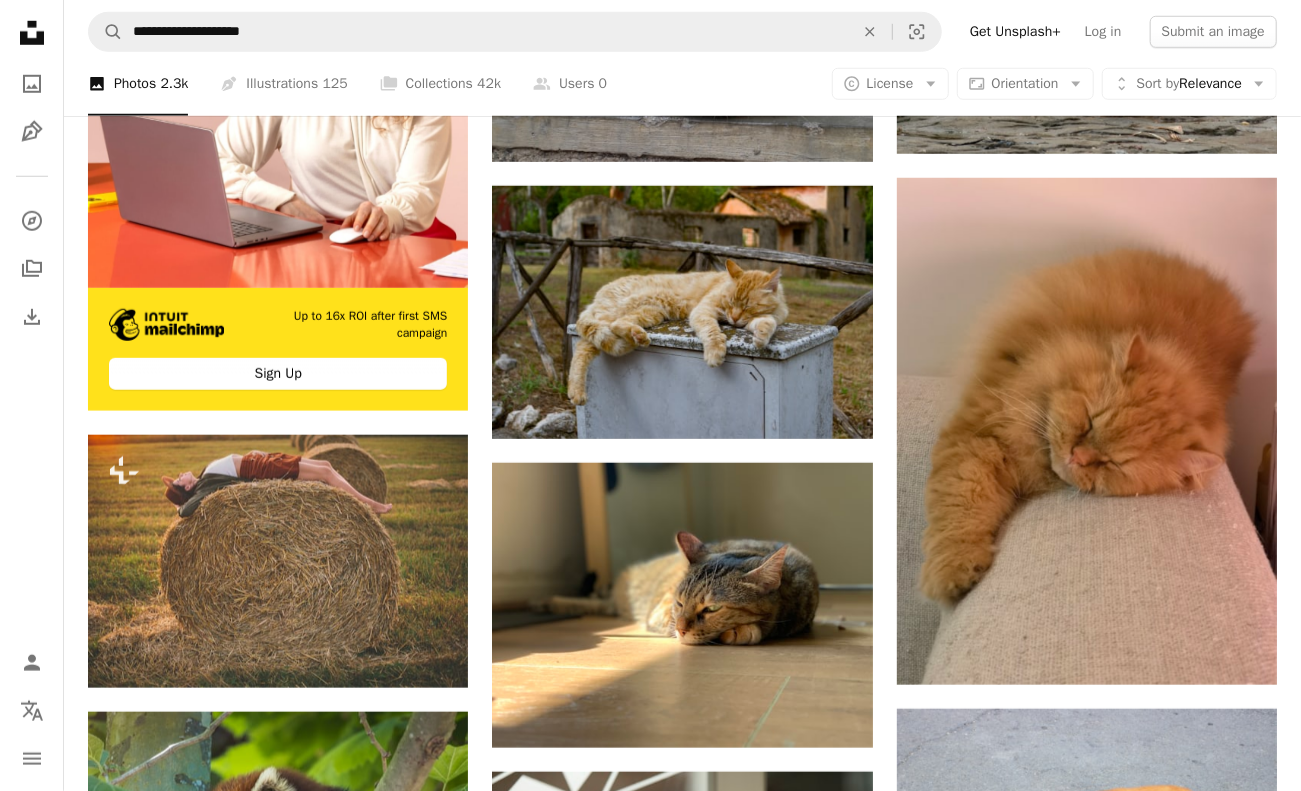scroll, scrollTop: 4748, scrollLeft: 0, axis: vertical 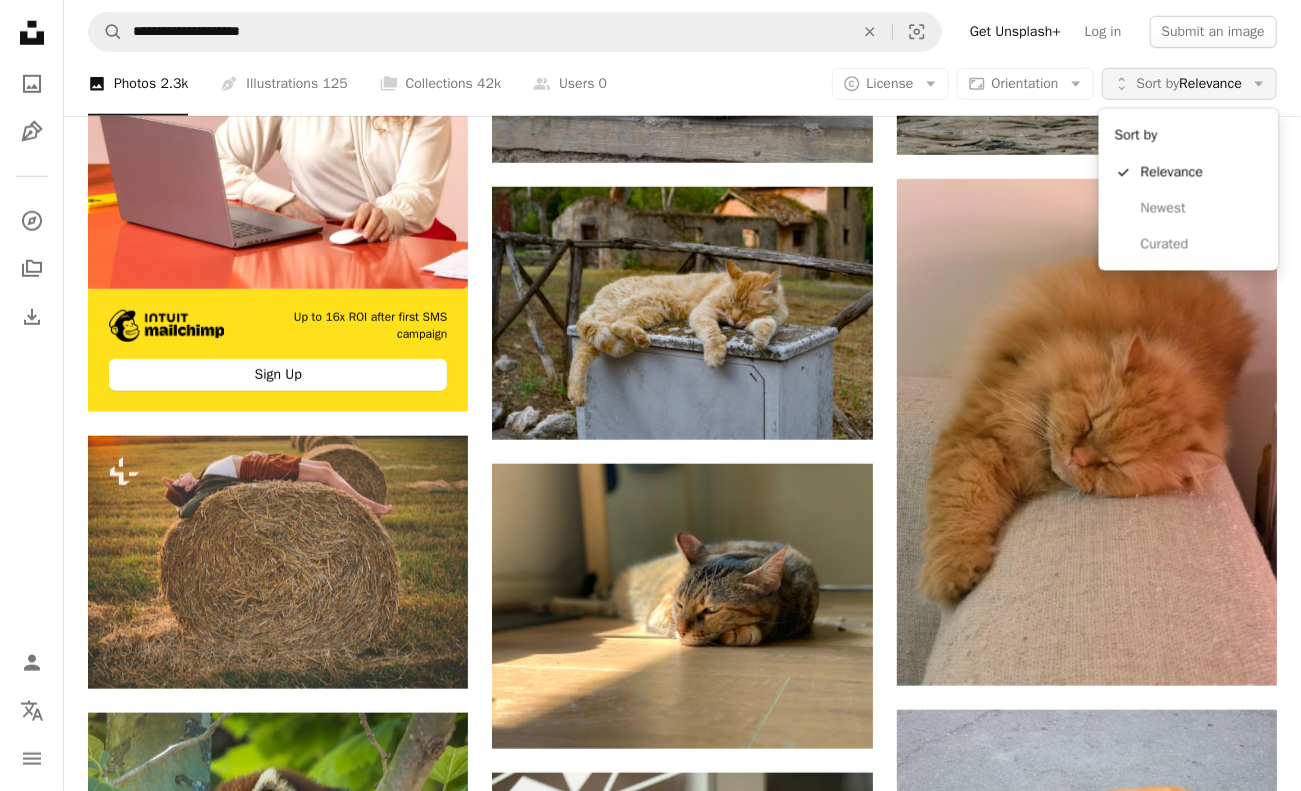 click on "Arrow down" 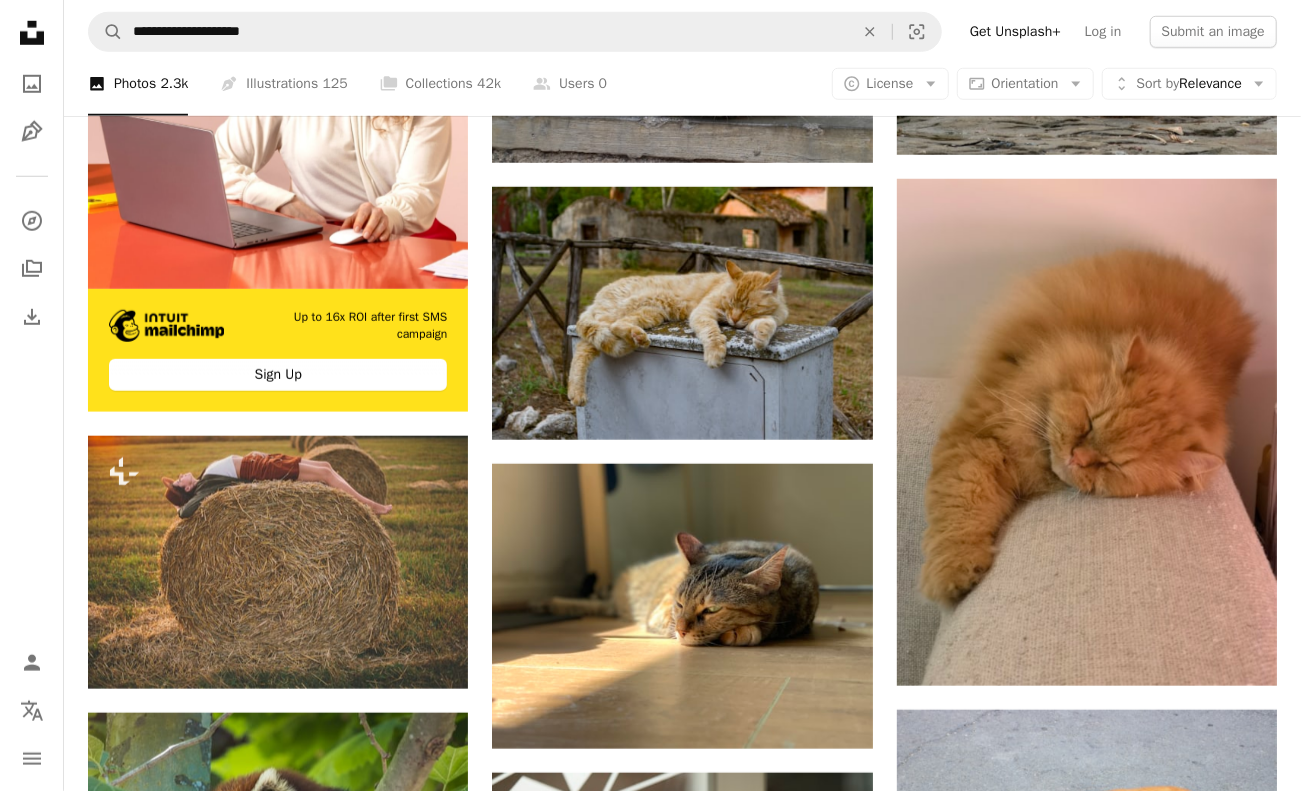 click on "A photo Photos   2.3k" at bounding box center [138, 84] 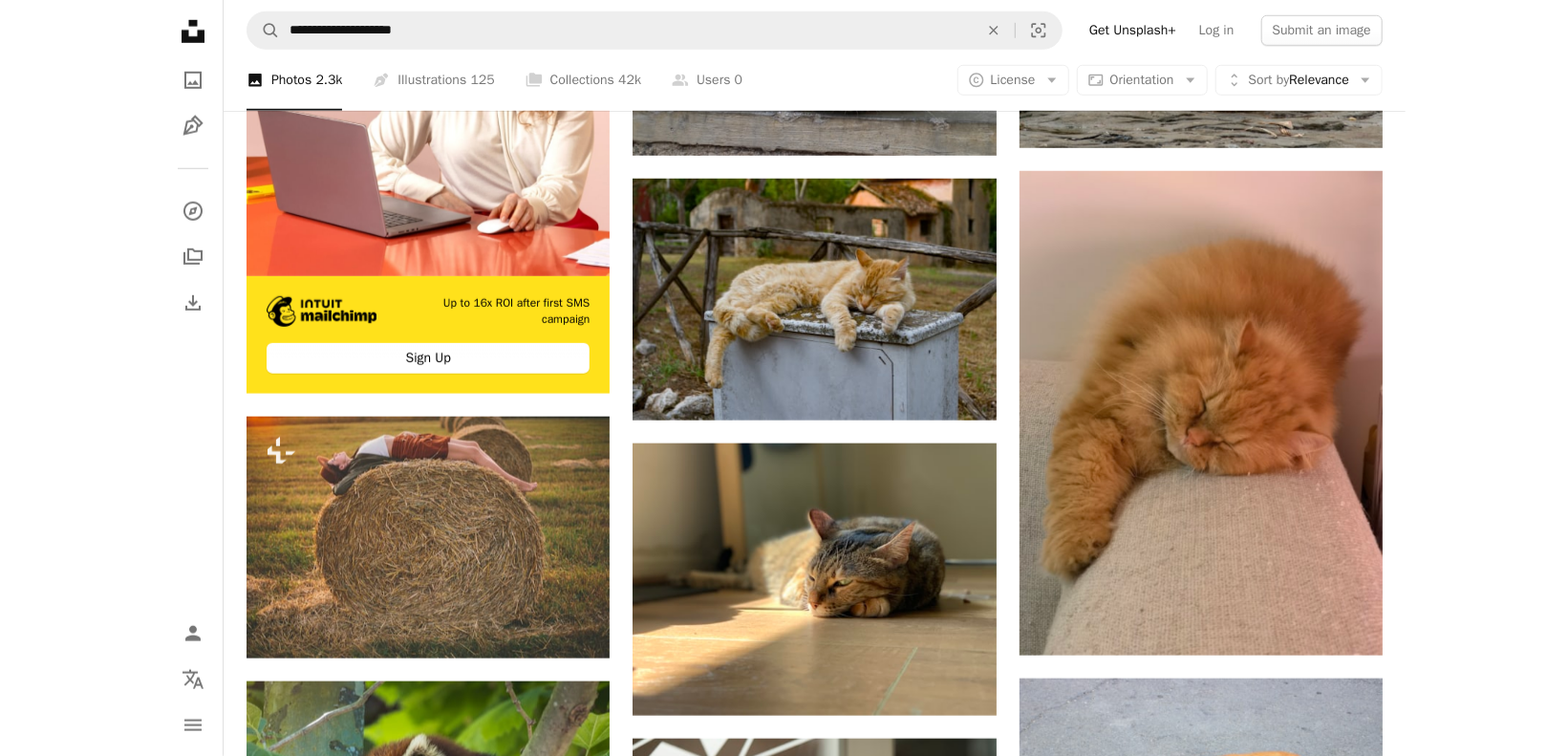 scroll, scrollTop: 4862, scrollLeft: 0, axis: vertical 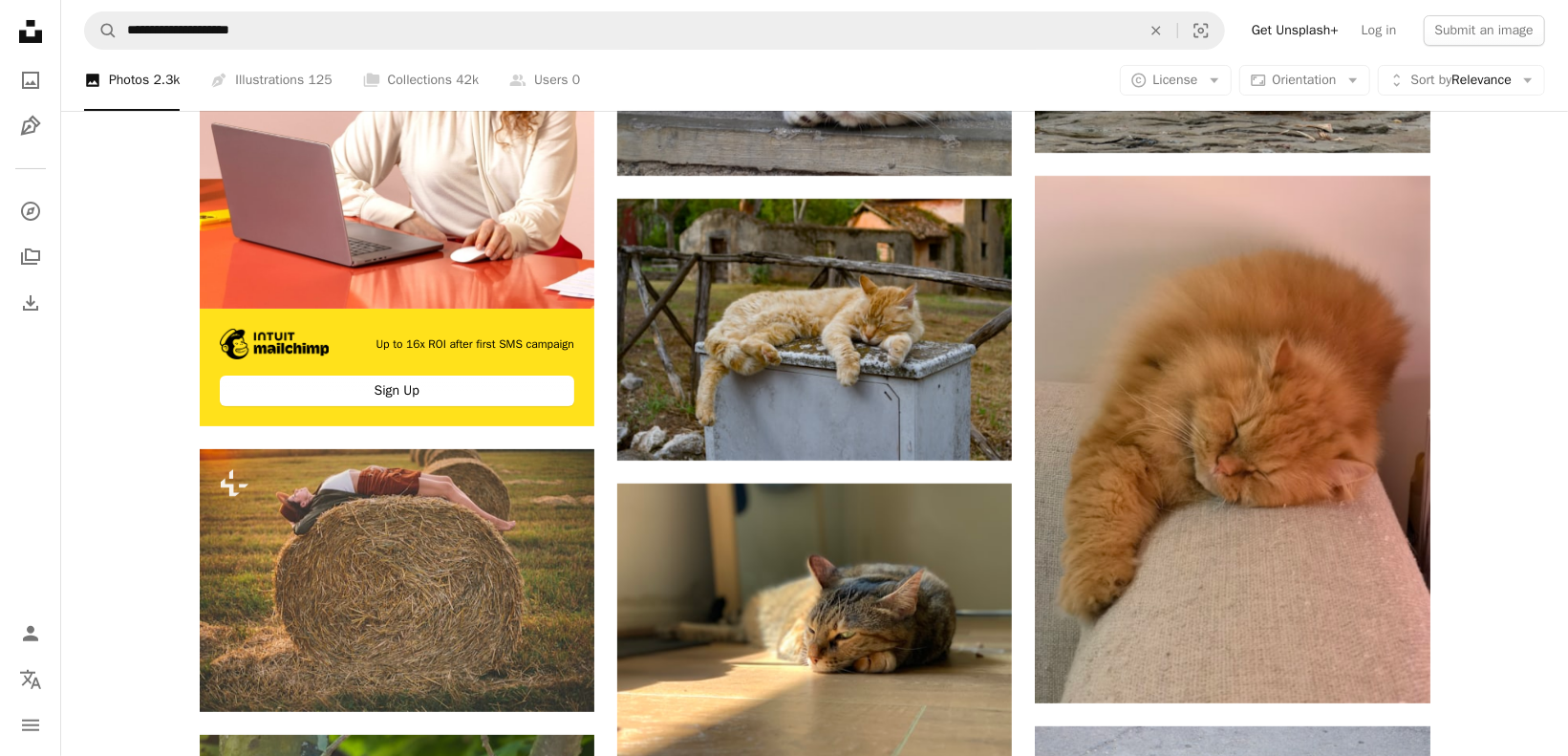 click on "Unsplash logo Unsplash Home" 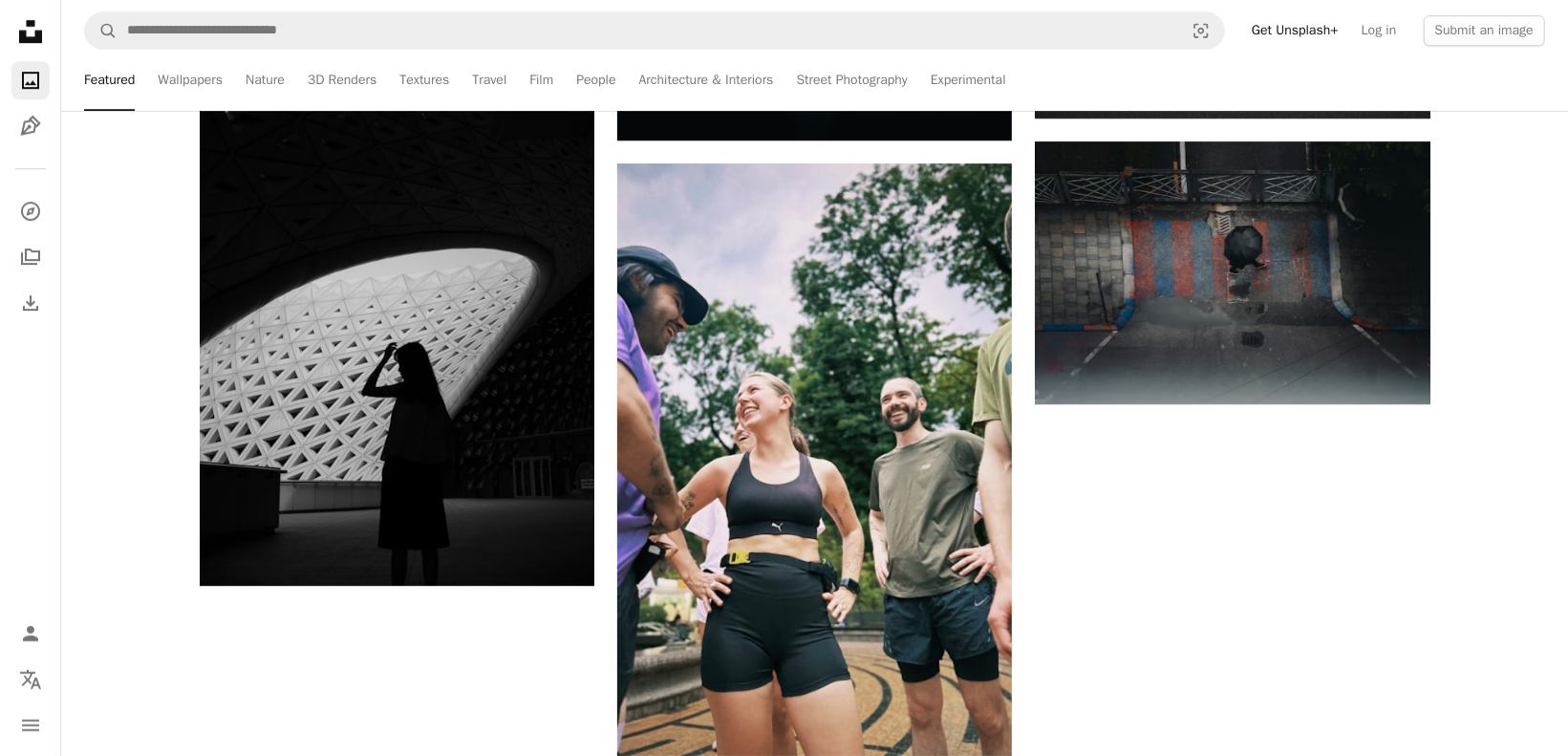 scroll, scrollTop: 0, scrollLeft: 0, axis: both 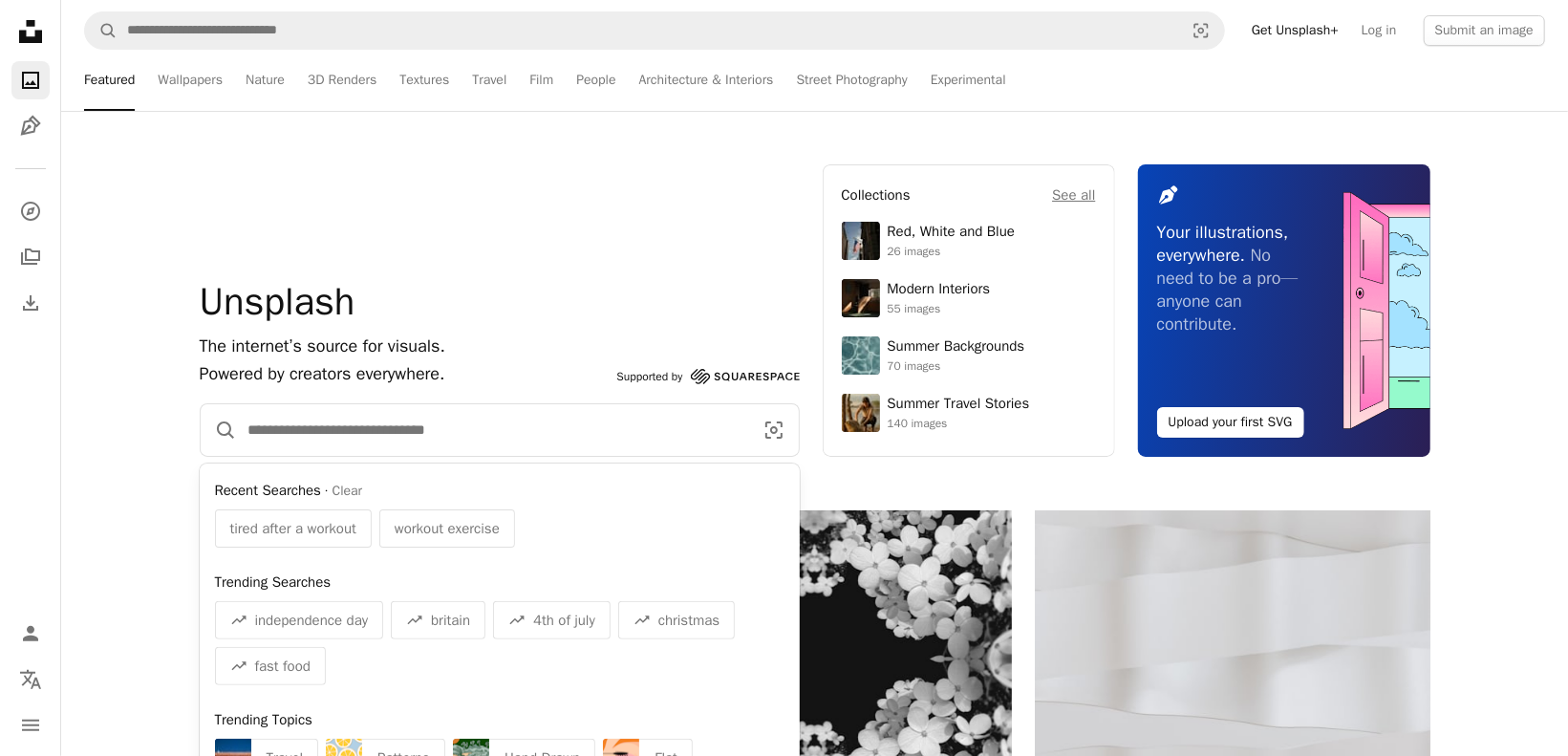 click at bounding box center [493, 430] 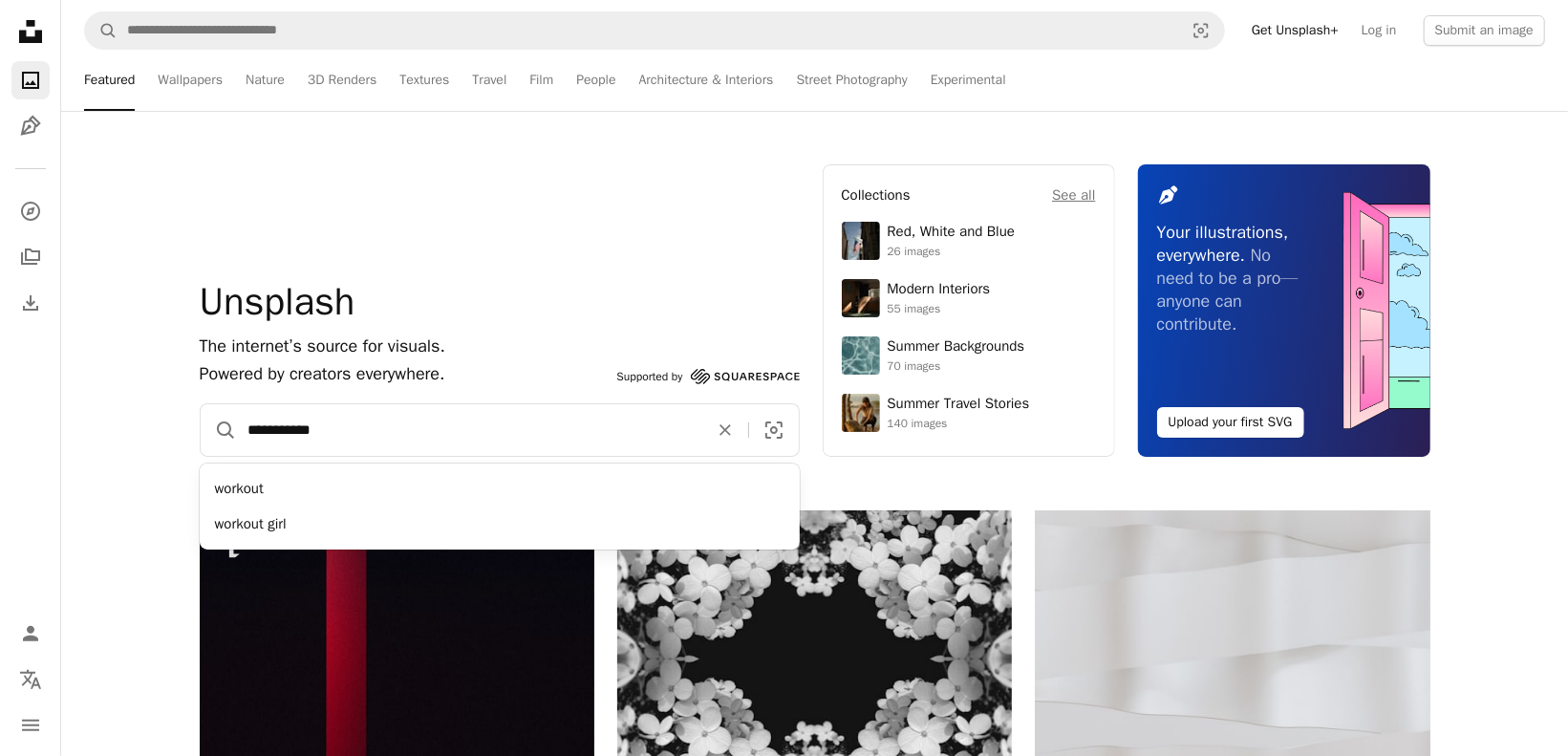 type on "**********" 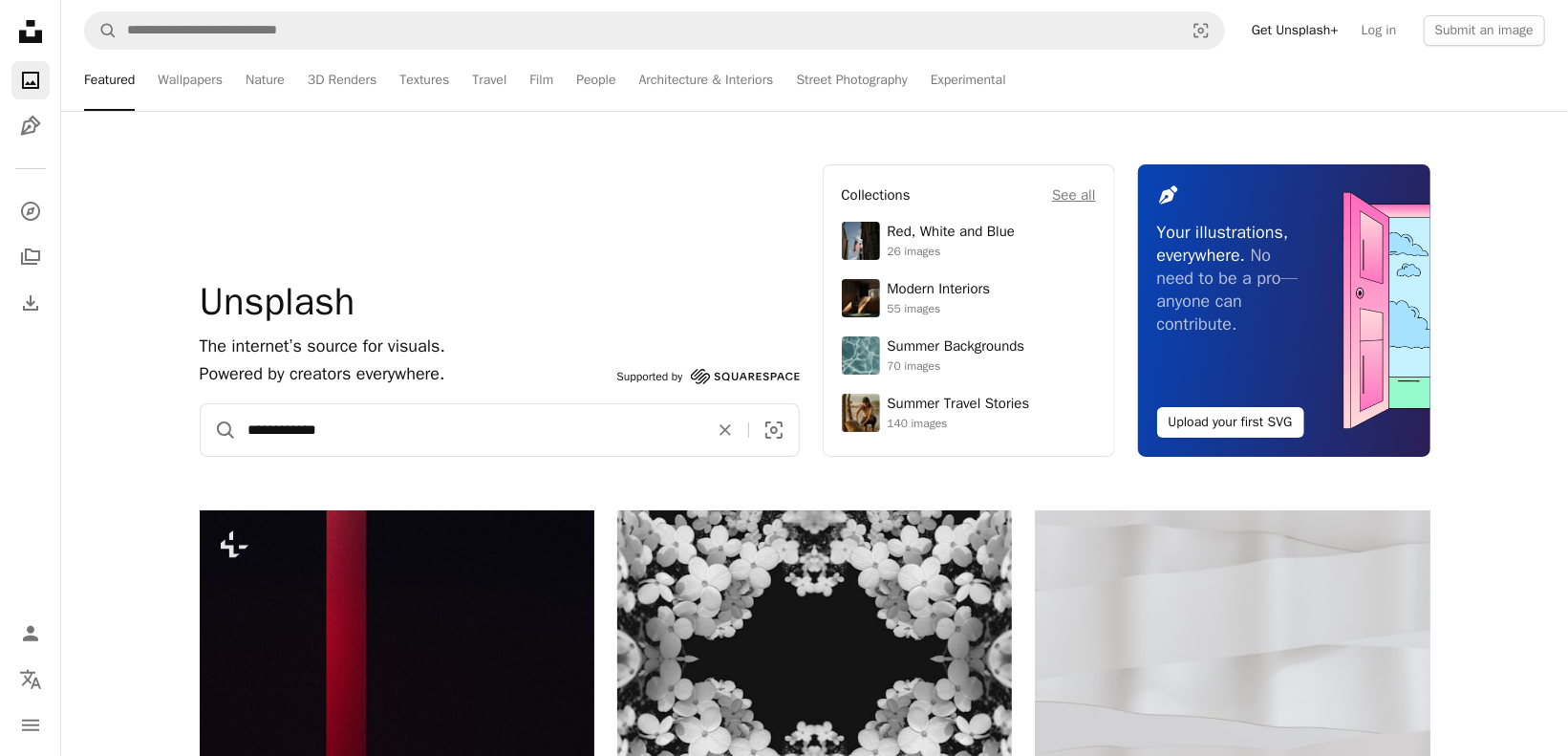 click on "A magnifying glass" at bounding box center [219, 430] 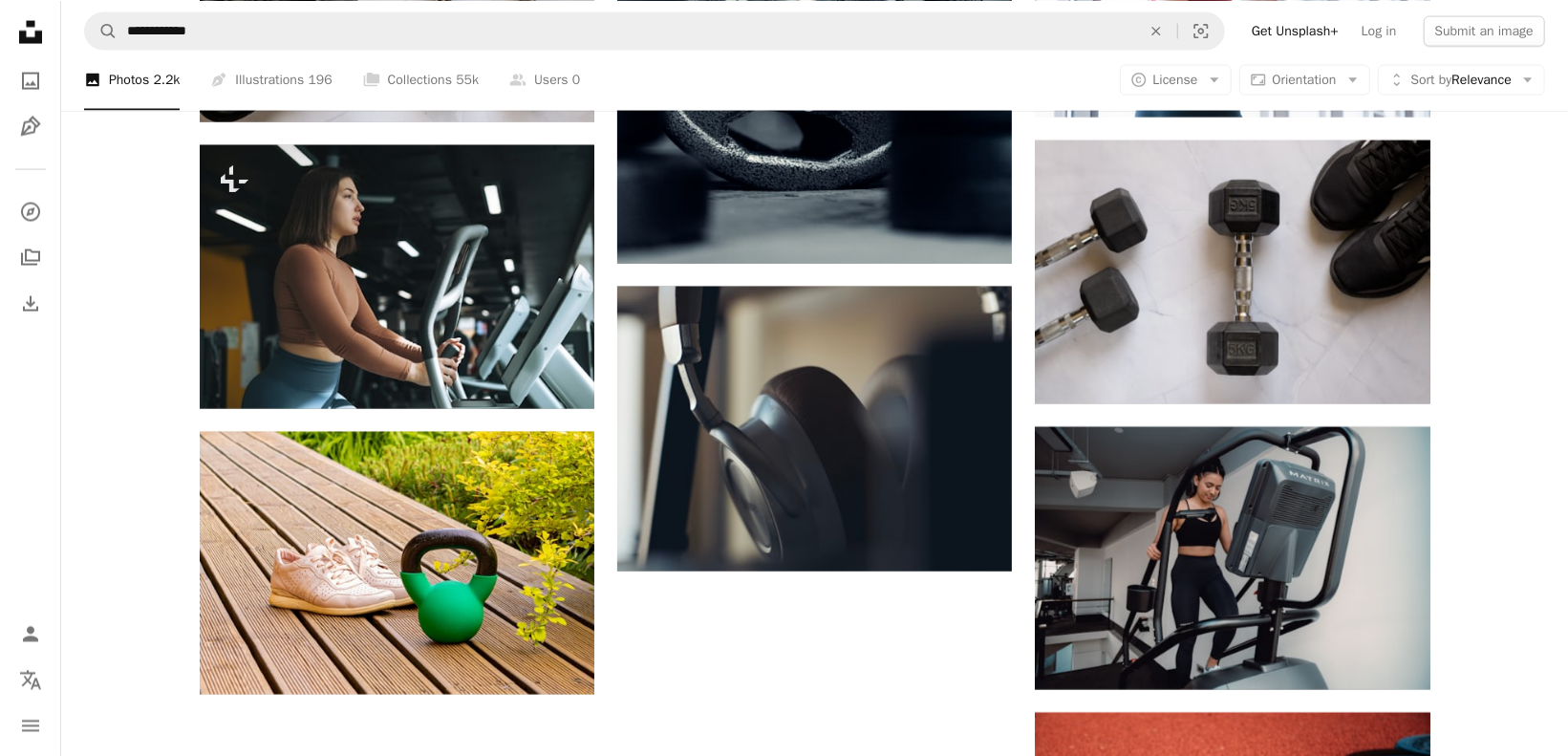 scroll, scrollTop: 2036, scrollLeft: 0, axis: vertical 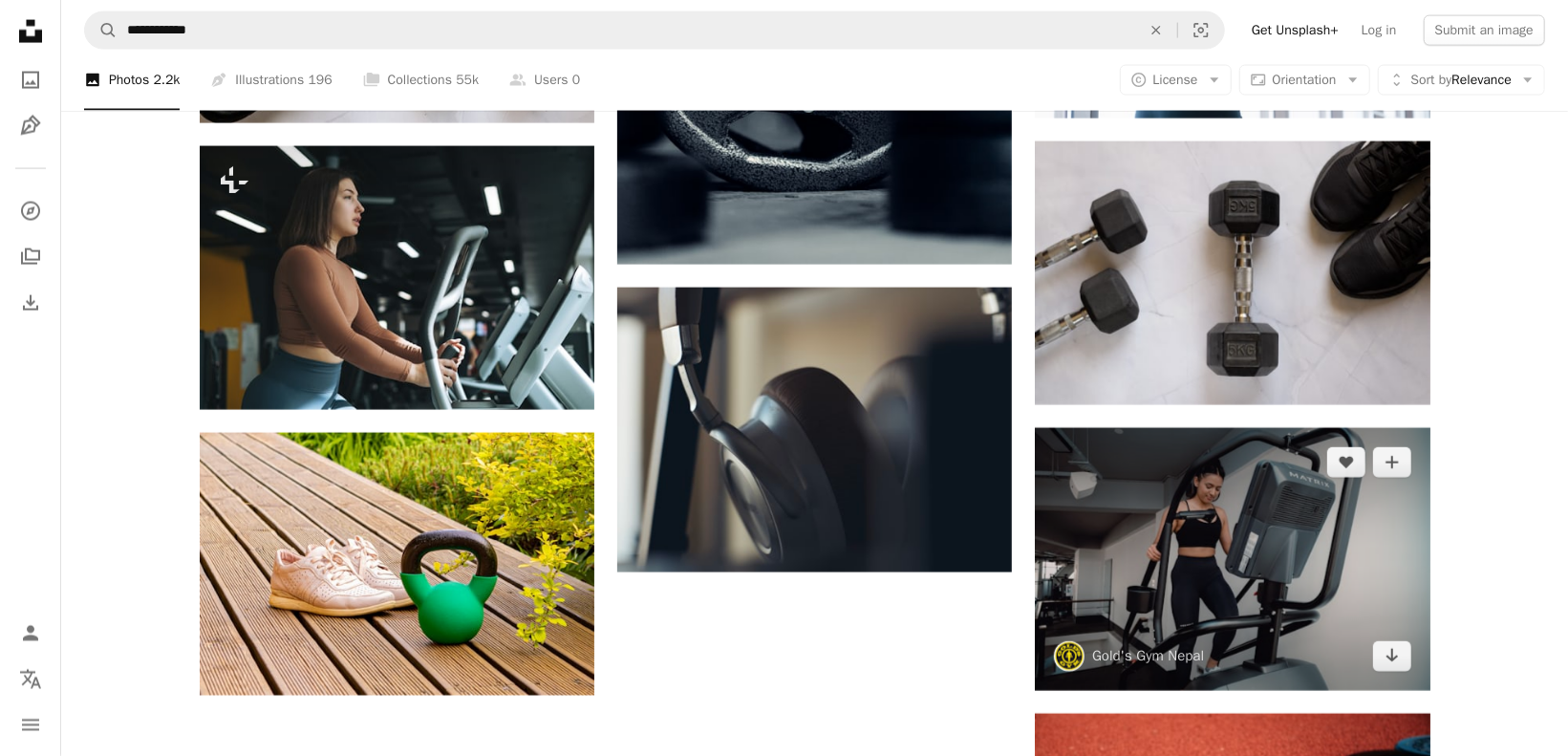 click at bounding box center [1232, 559] 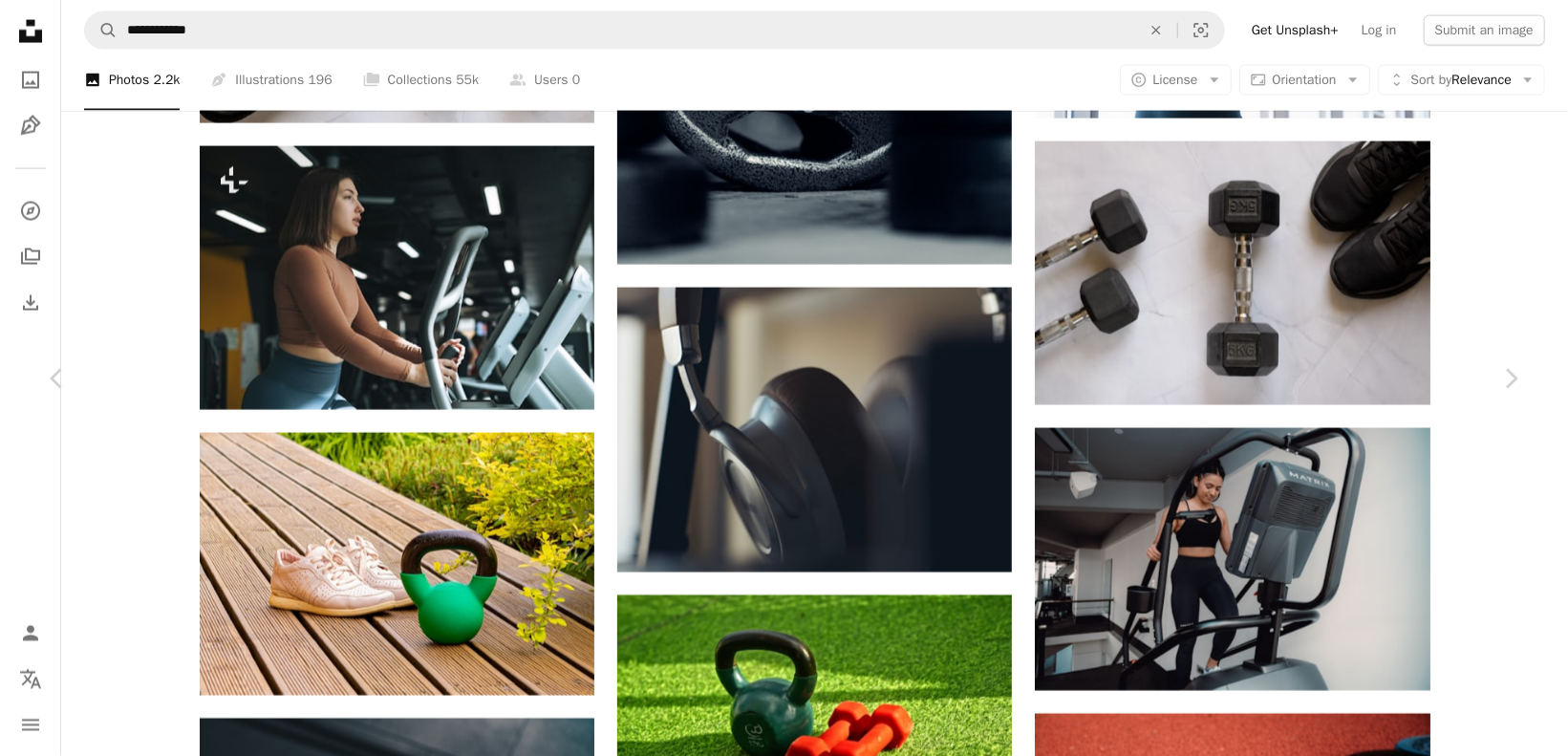 click on "Chevron down" 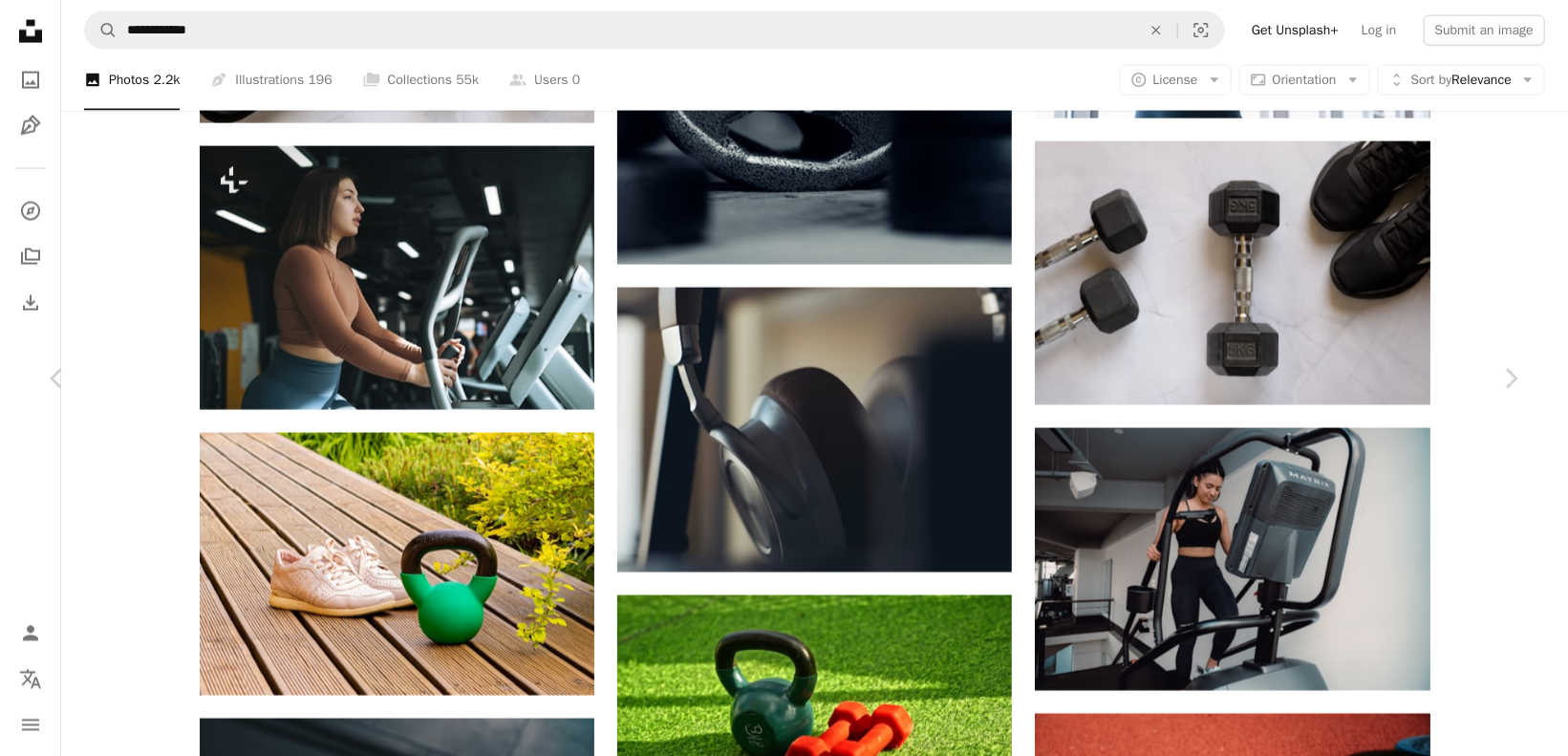 click on "( 1920 x 1280 )" at bounding box center (1352, 4644) 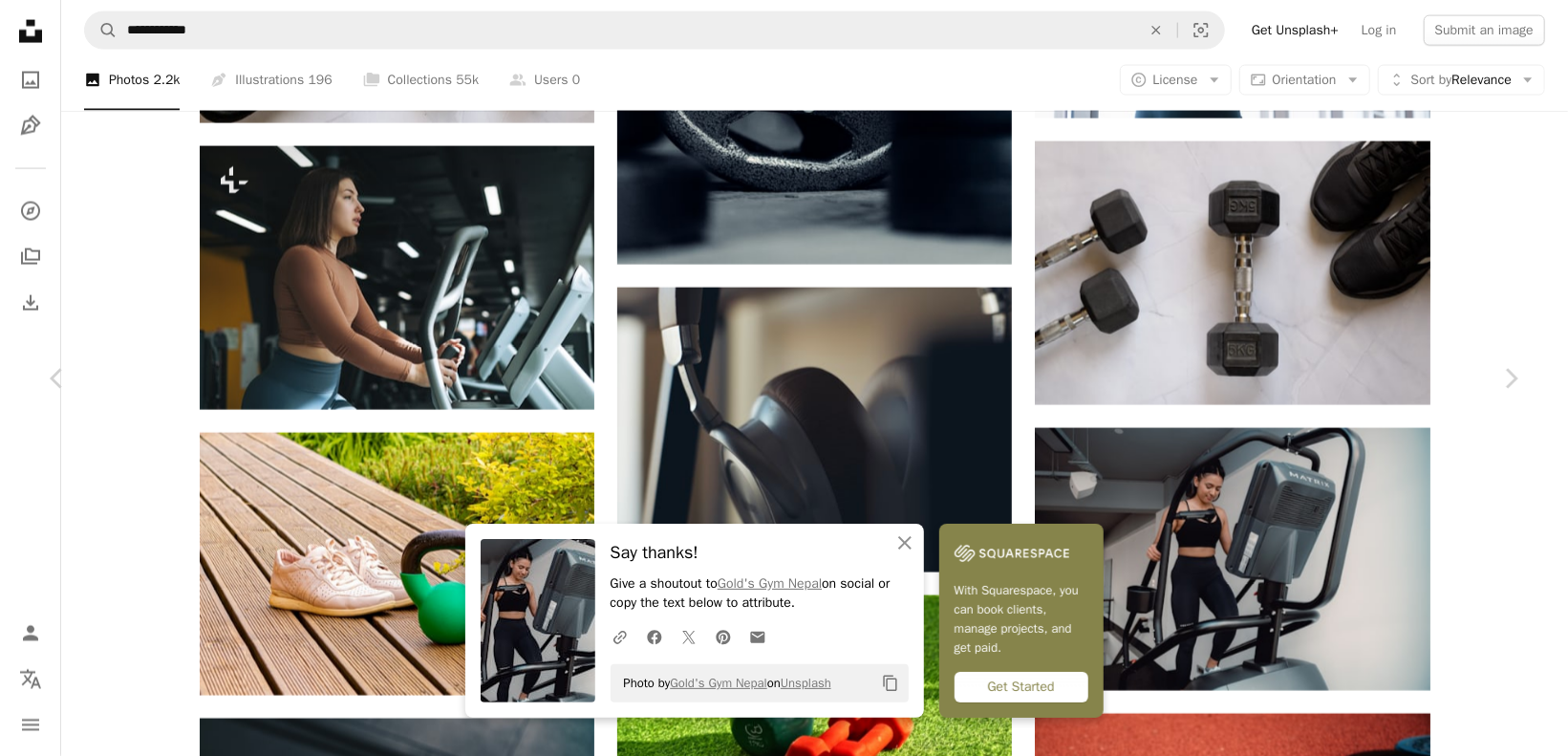 click on "Zoom in" at bounding box center [777, 4896] 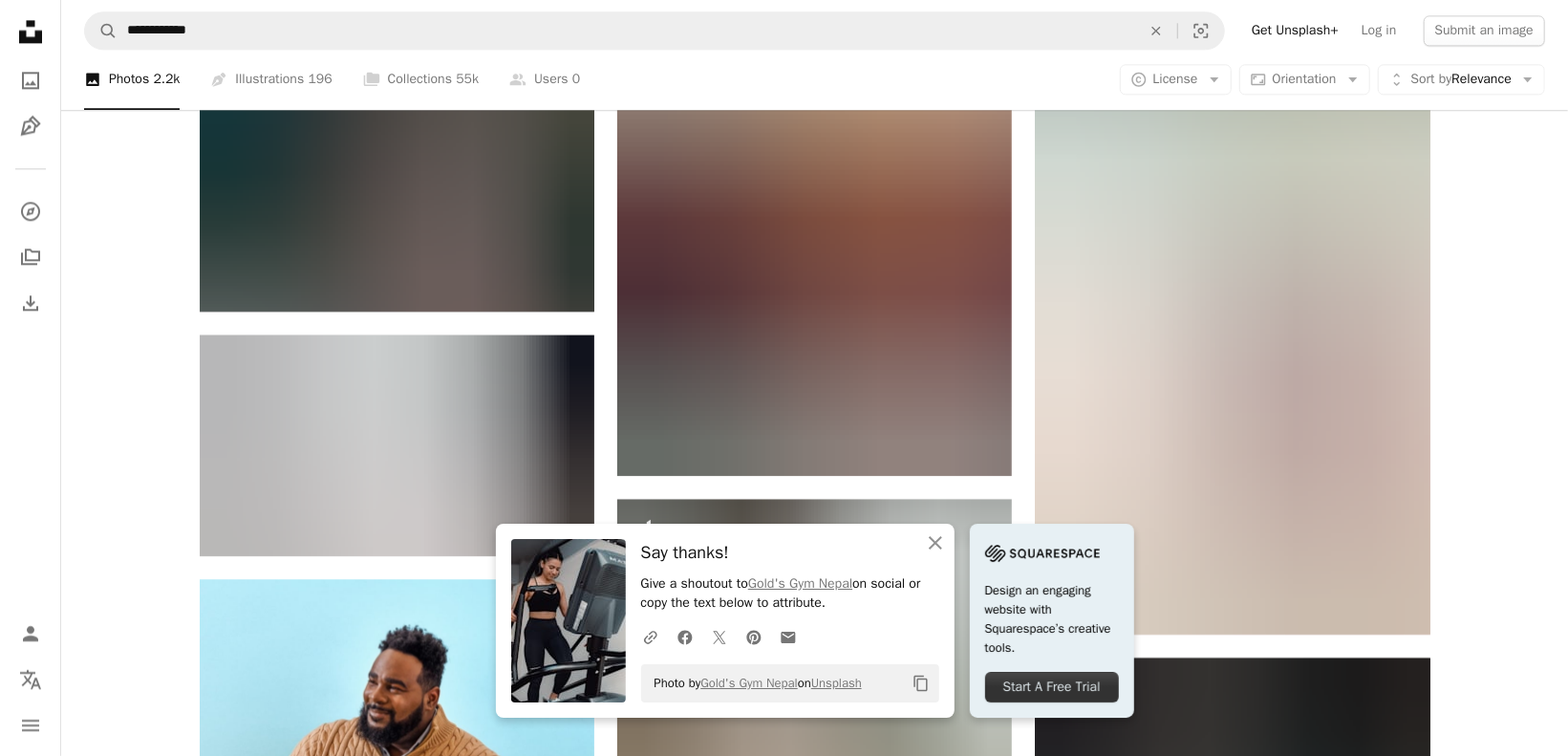 scroll, scrollTop: 2995, scrollLeft: 0, axis: vertical 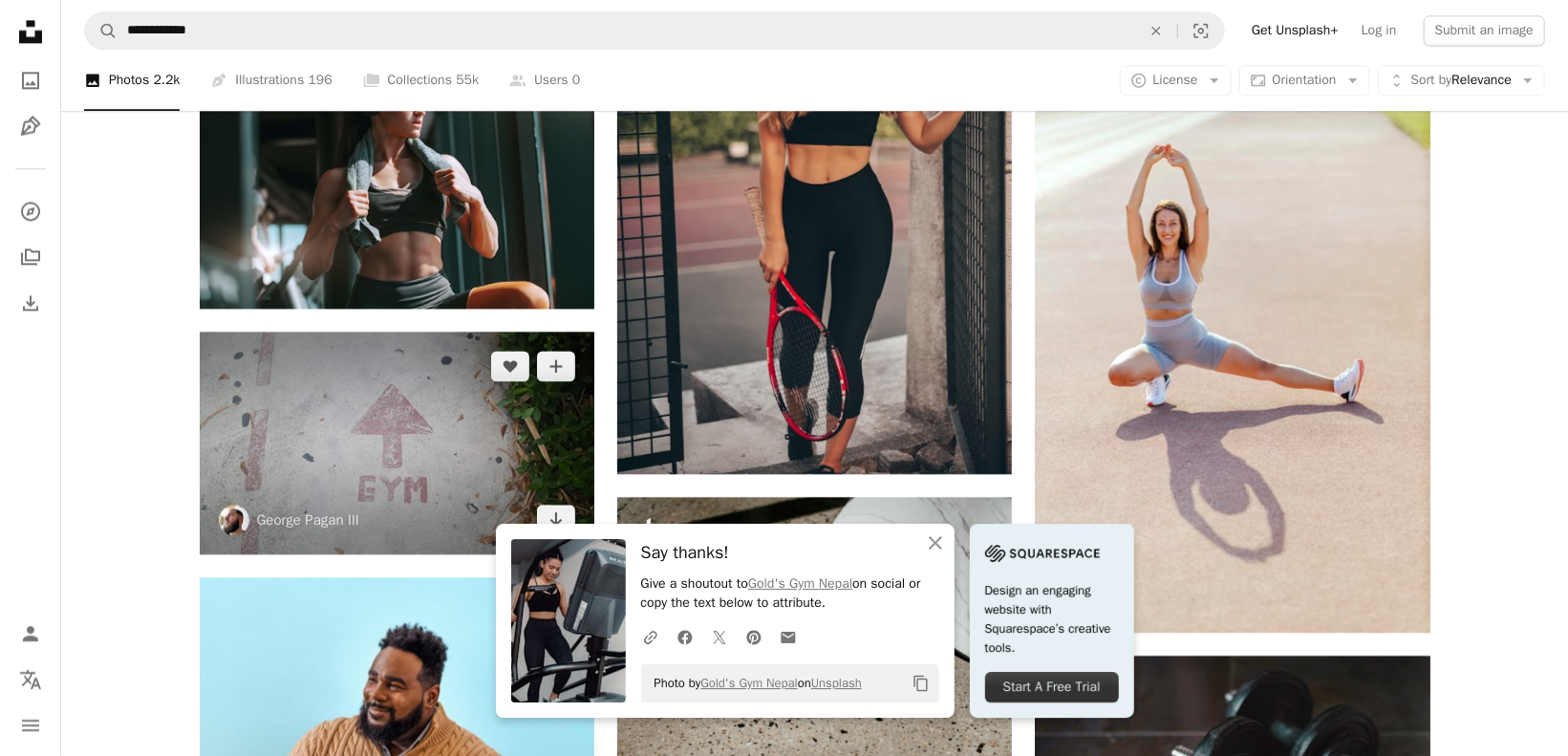 click at bounding box center [397, 443] 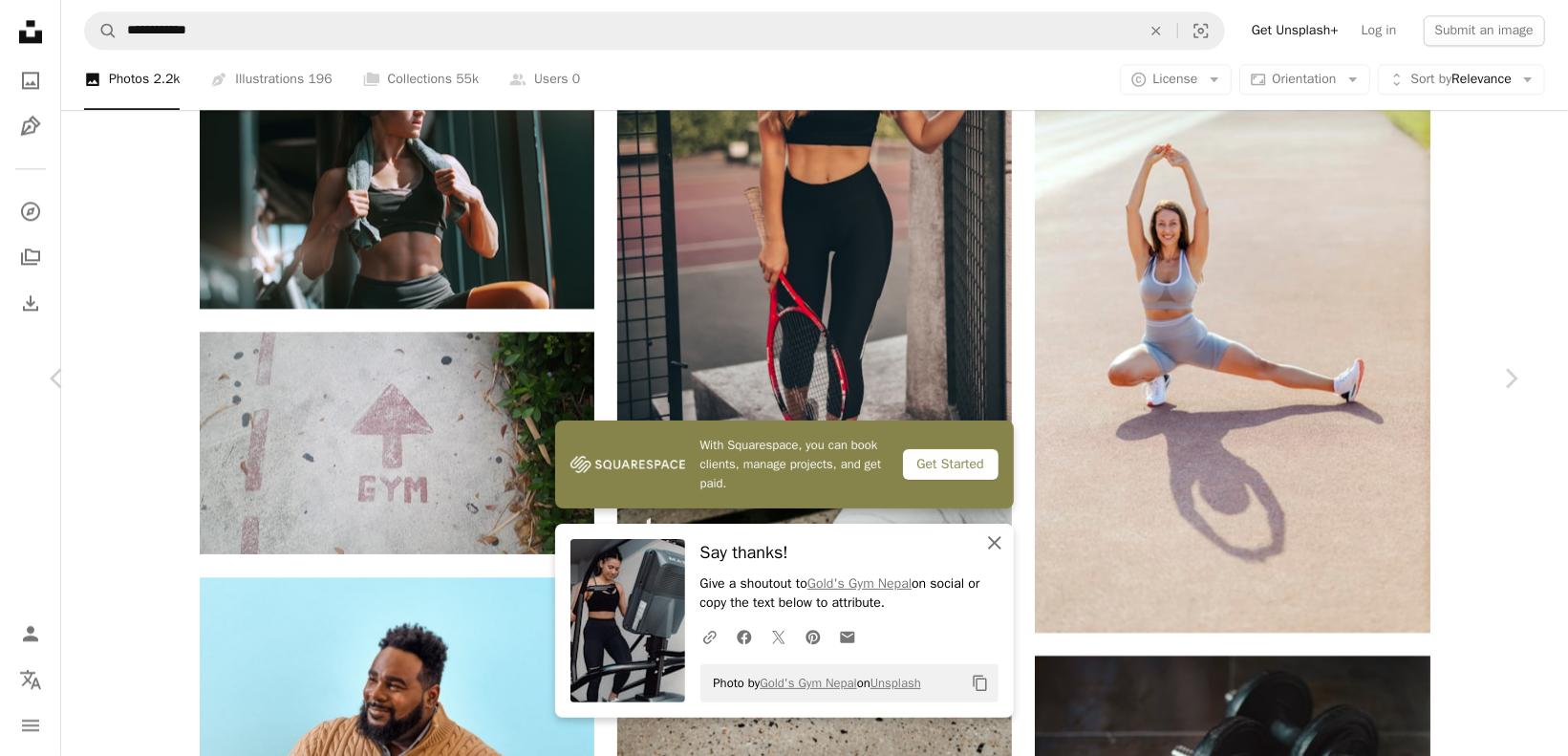click on "An X shape Close" at bounding box center [995, 543] 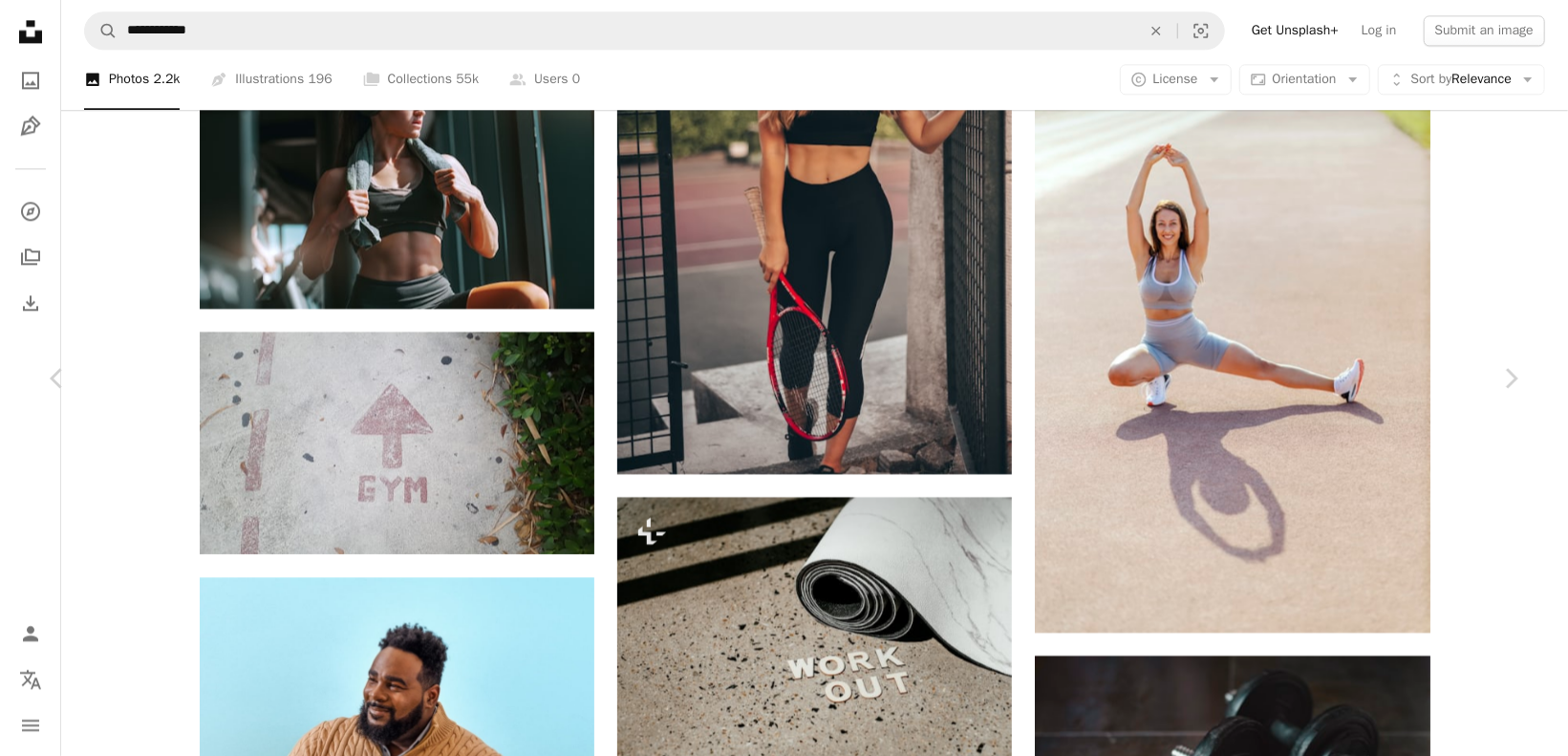 click on "An X shape Chevron left Chevron right [FIRST] [LAST] gpthree A heart A plus sign Download free Chevron down Zoom in Views 9,470,367 Downloads 58,982 A forward-right arrow Share Info icon Info More Actions The Gym Arrow A map marker [NUMBER] [STREET], [CITY], [COUNTRY] Calendar outlined Published on  February 28, 2018 Camera samsung, SM-G920V Safety Free to use under the  Unsplash License gym fitness leaves plants leaf exercise workout miami path united states sign arrow direction crossfit sidewalk point personal training powerlifting this way plant Creative Commons images Browse premium related images on iStock  |  Save 20% with code UNSPLASH20 View more on iStock  ↗ Related images A heart A plus sign [FIRST] [LAST] Available for hire A checkmark inside of a circle Arrow pointing down A heart A plus sign [FIRST] [LAST] Available for hire A checkmark inside of a circle Arrow pointing down A heart A plus sign [FIRST] [LAST] Arrow pointing down A heart A plus sign [FIRST] [LAST] Arrow pointing down A heart A heart" at bounding box center [784, 3936] 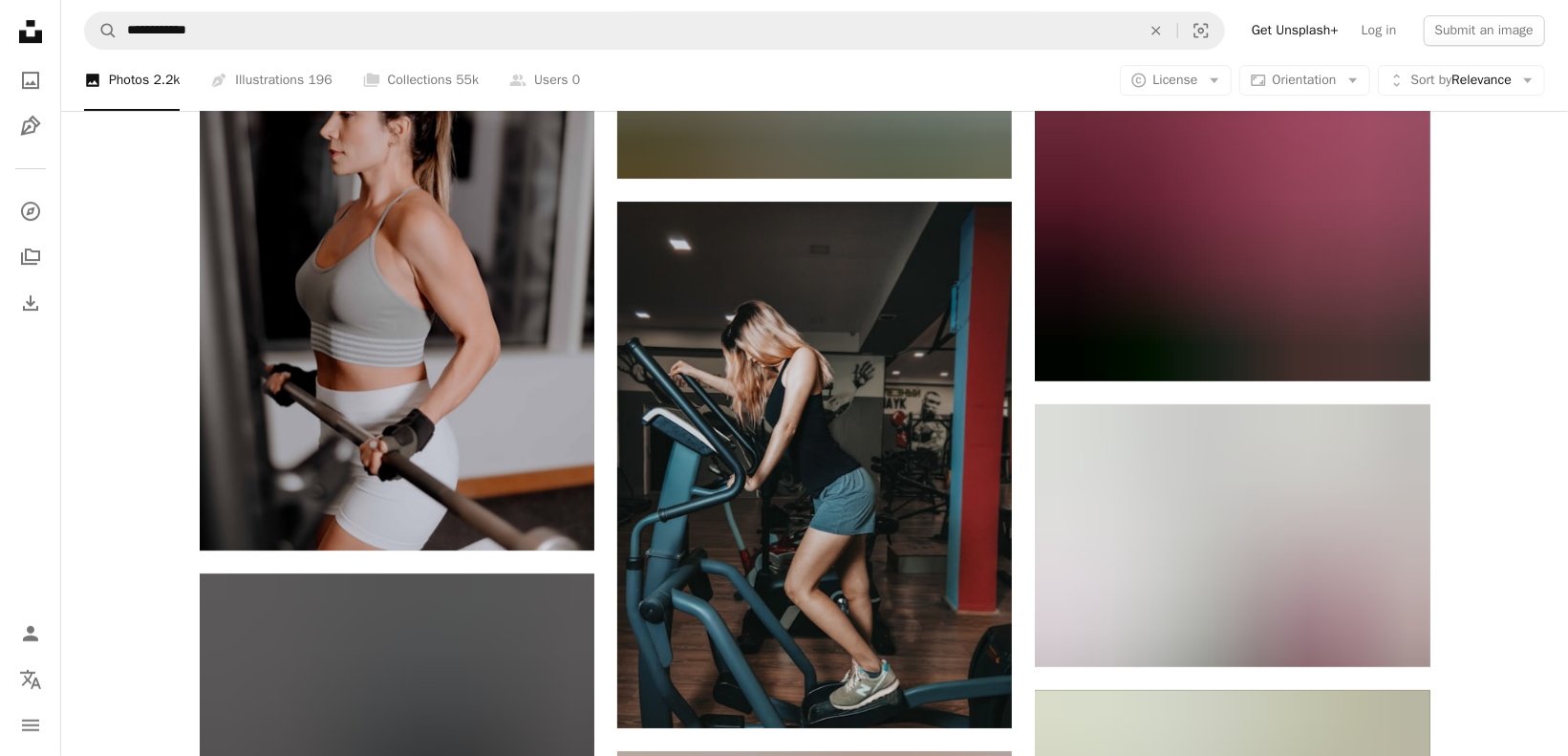 scroll, scrollTop: 4148, scrollLeft: 0, axis: vertical 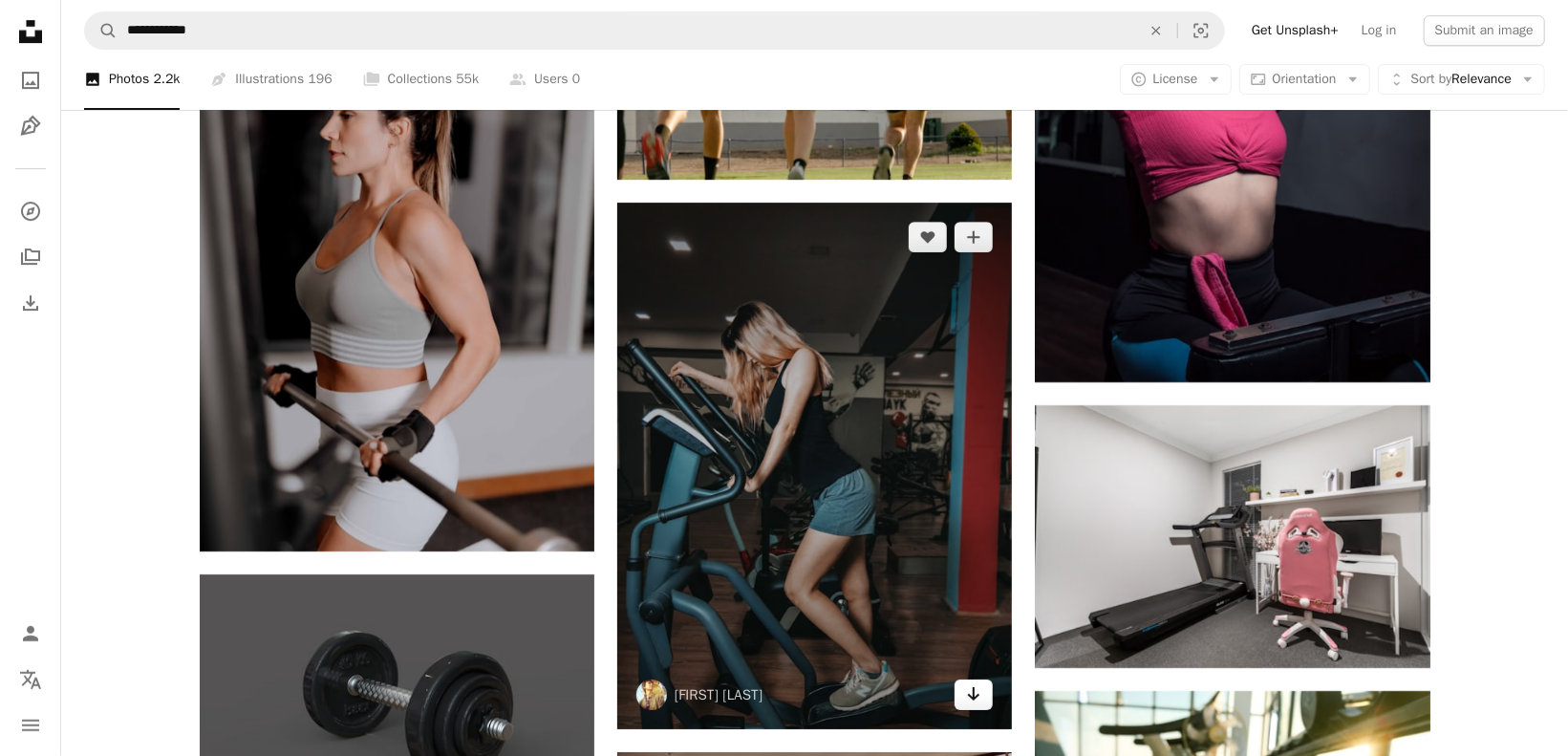 click on "Arrow pointing down" 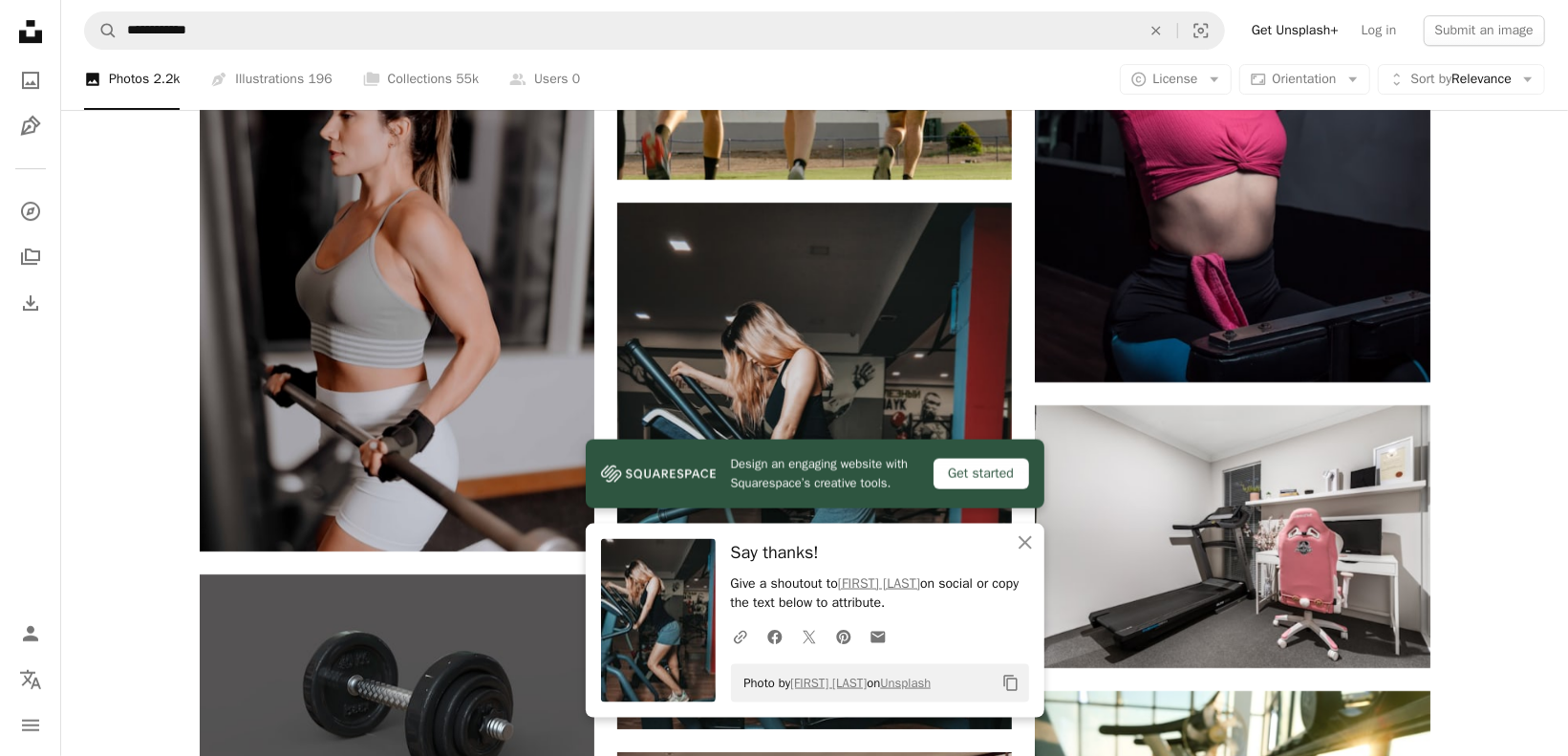 click on "Plus sign for Unsplash+ A heart A plus sign Getty Images For  Unsplash+ A lock Download A heart A plus sign [NAME] [LAST] Arrow pointing down A heart A plus sign [NAME] [LAST] Arrow pointing down Plus sign for Unsplash+ A heart A plus sign [NAME] For  Unsplash+ A lock Download A heart A plus sign [BRAND] Available for hire A checkmark inside of a circle Arrow pointing down Plus sign for Unsplash+ A heart A plus sign Getty Images For  Unsplash+ A lock Download A heart A plus sign [NAME] [LAST] Arrow pointing down A heart A plus sign [NAME] [LAST] Available for hire A checkmark inside of a circle Arrow pointing down Plus sign for Unsplash+ A heart A plus sign Getty Images For  Unsplash+ A lock Download A heart A plus sign [NAME] [LAST] Arrow pointing down –– ––– –––  –– ––– –  ––– –––  ––––  –   – –– –––  – – ––– –– –– –––– –– See up to a 58% higher click rate Sign Up A heart A plus sign A heart" at bounding box center [814, -1071] 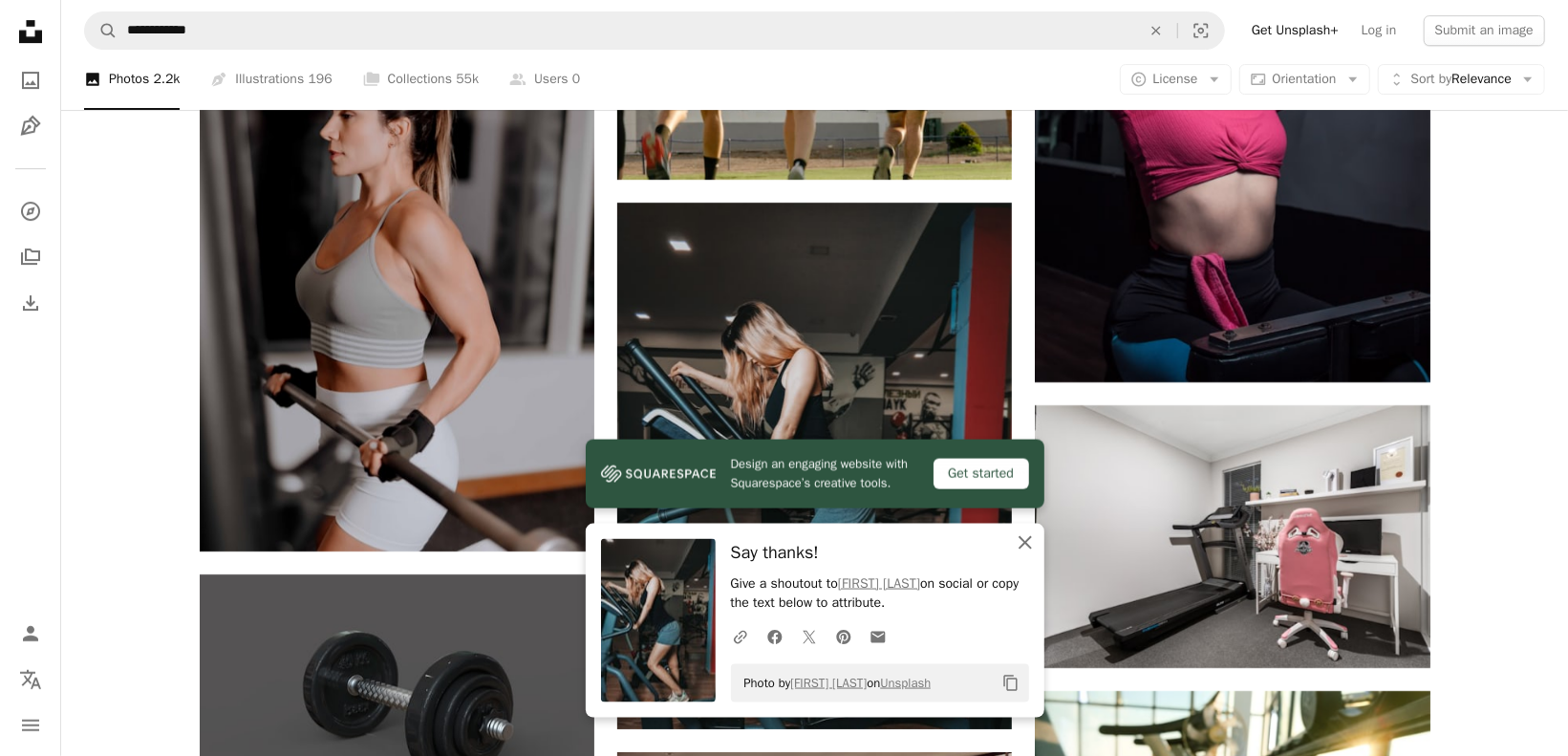 click on "An X shape" 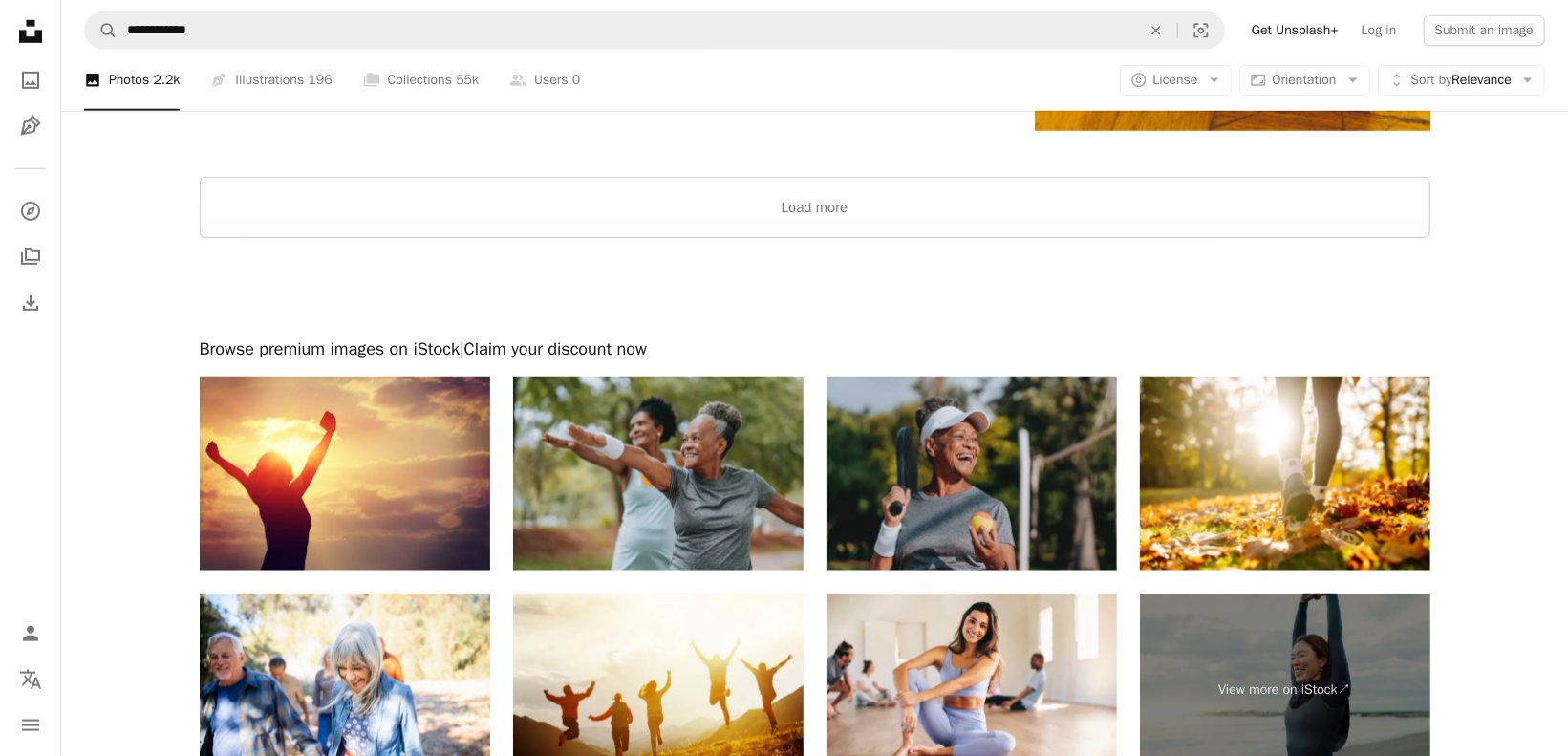 scroll, scrollTop: 5576, scrollLeft: 0, axis: vertical 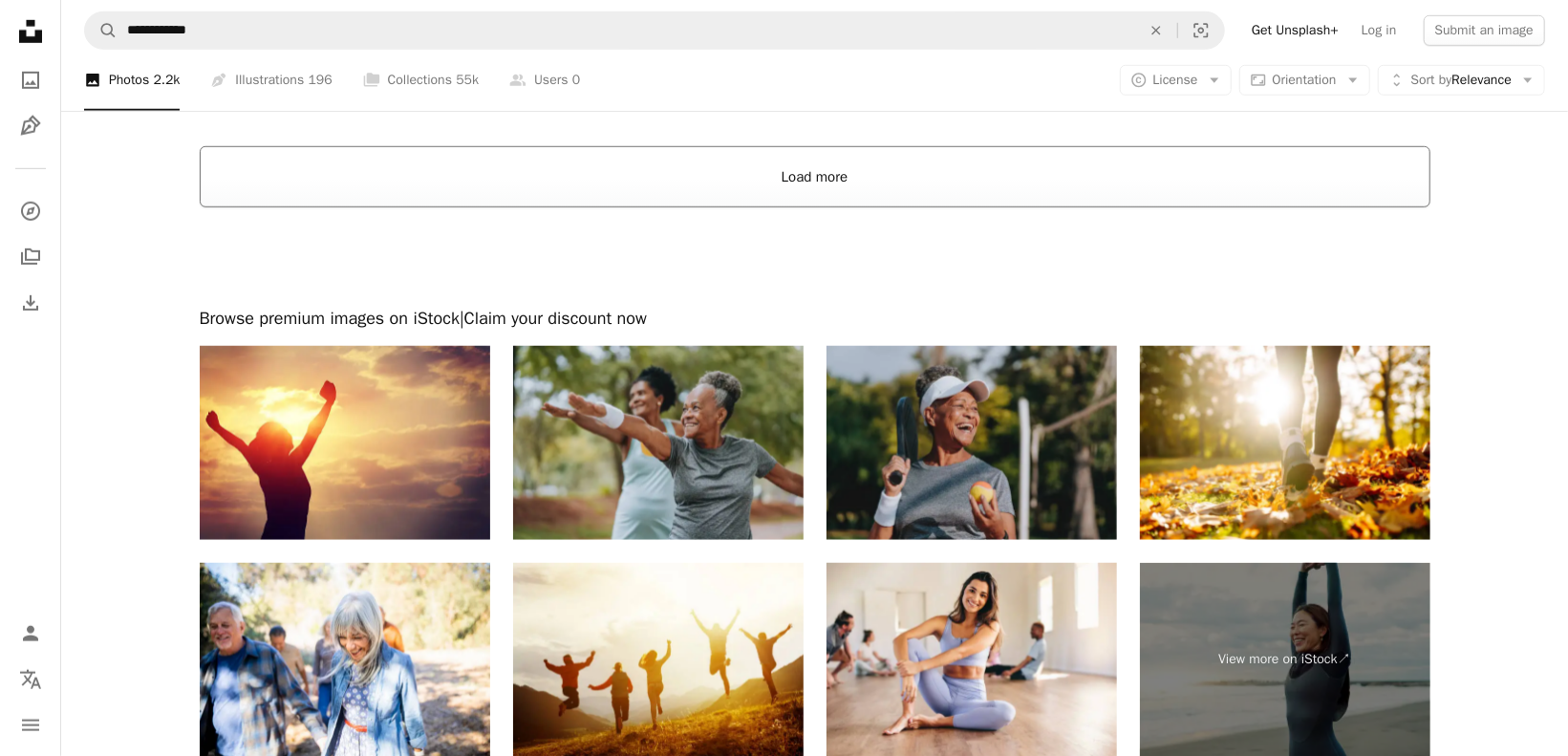click on "Load more" at bounding box center (815, 177) 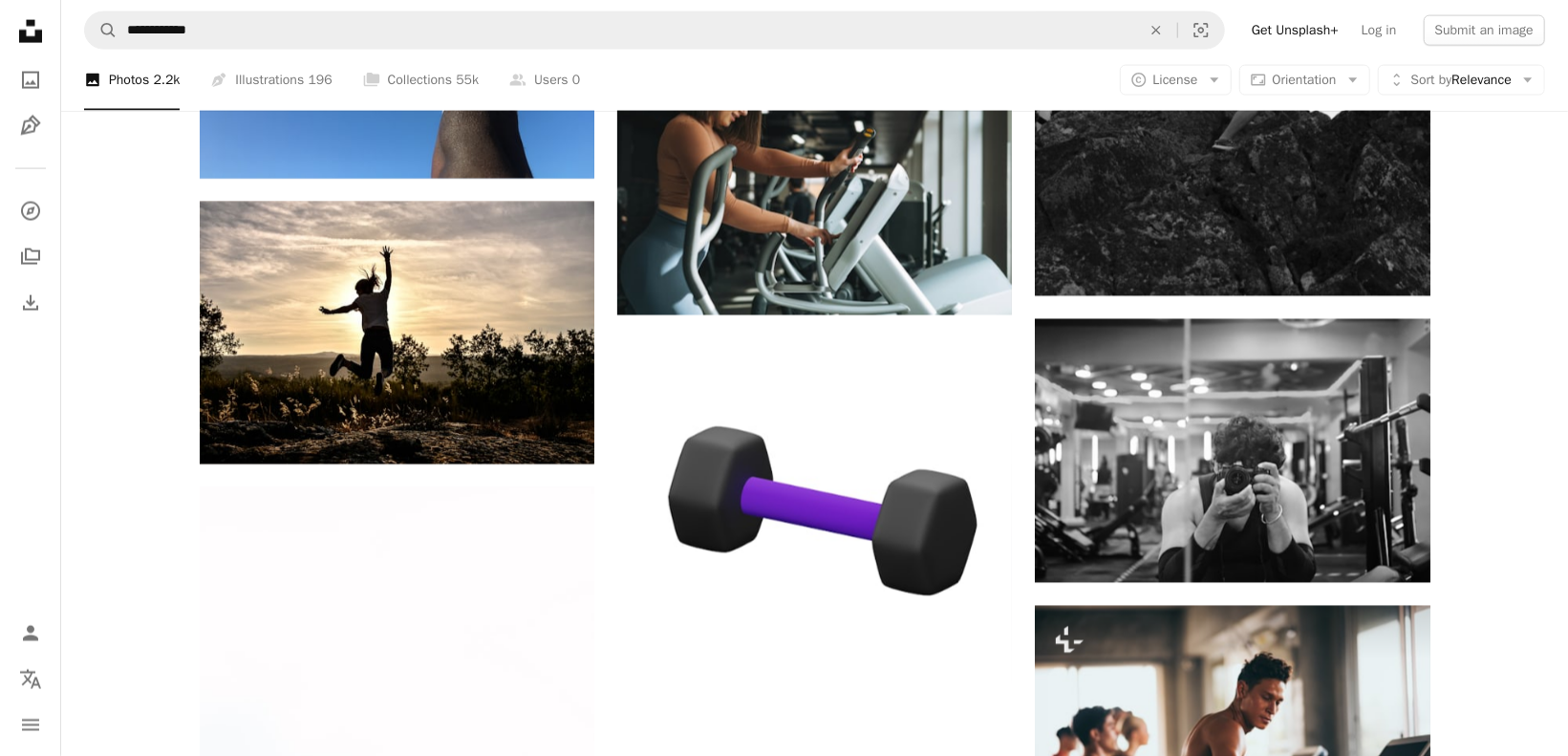 scroll, scrollTop: 6612, scrollLeft: 0, axis: vertical 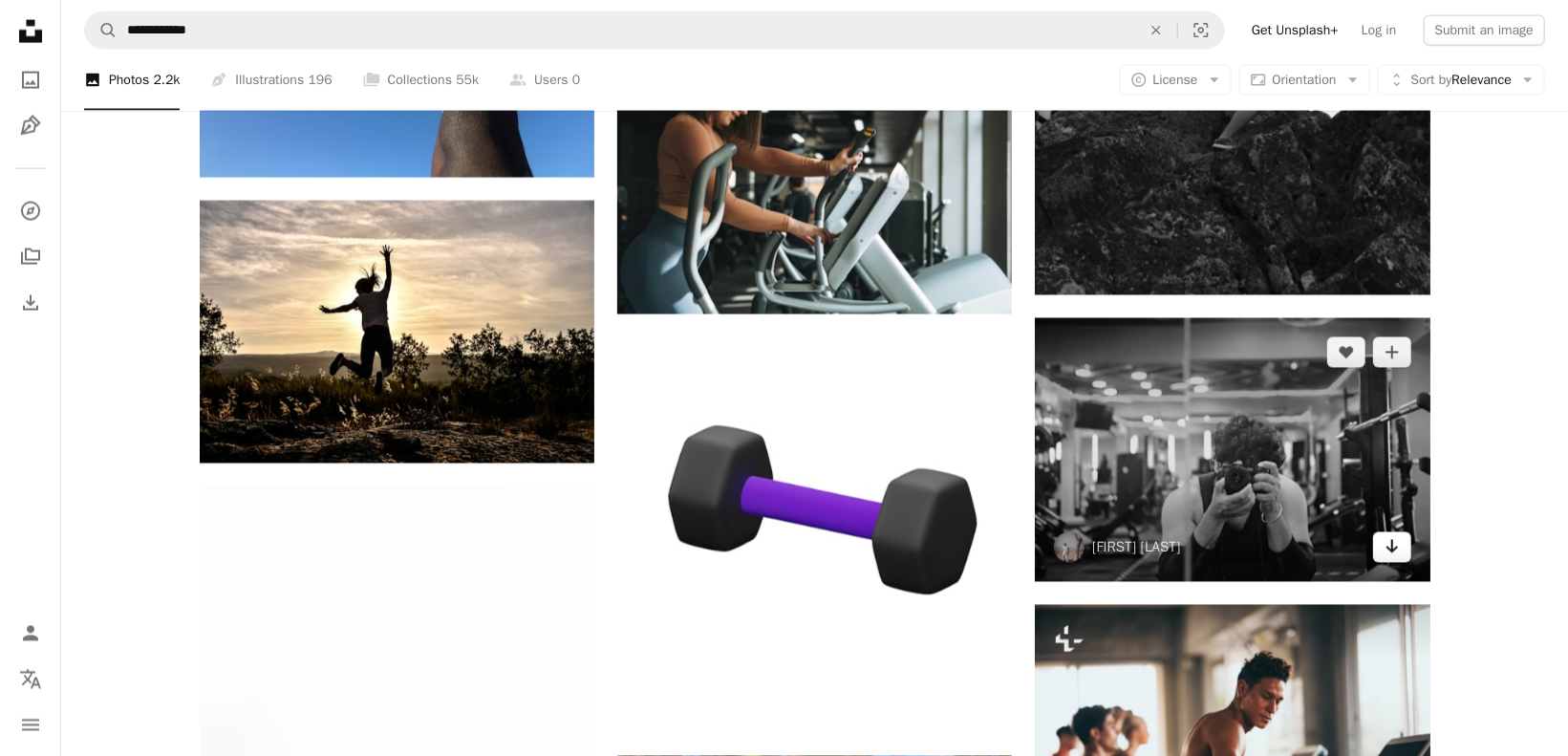 click on "Arrow pointing down" 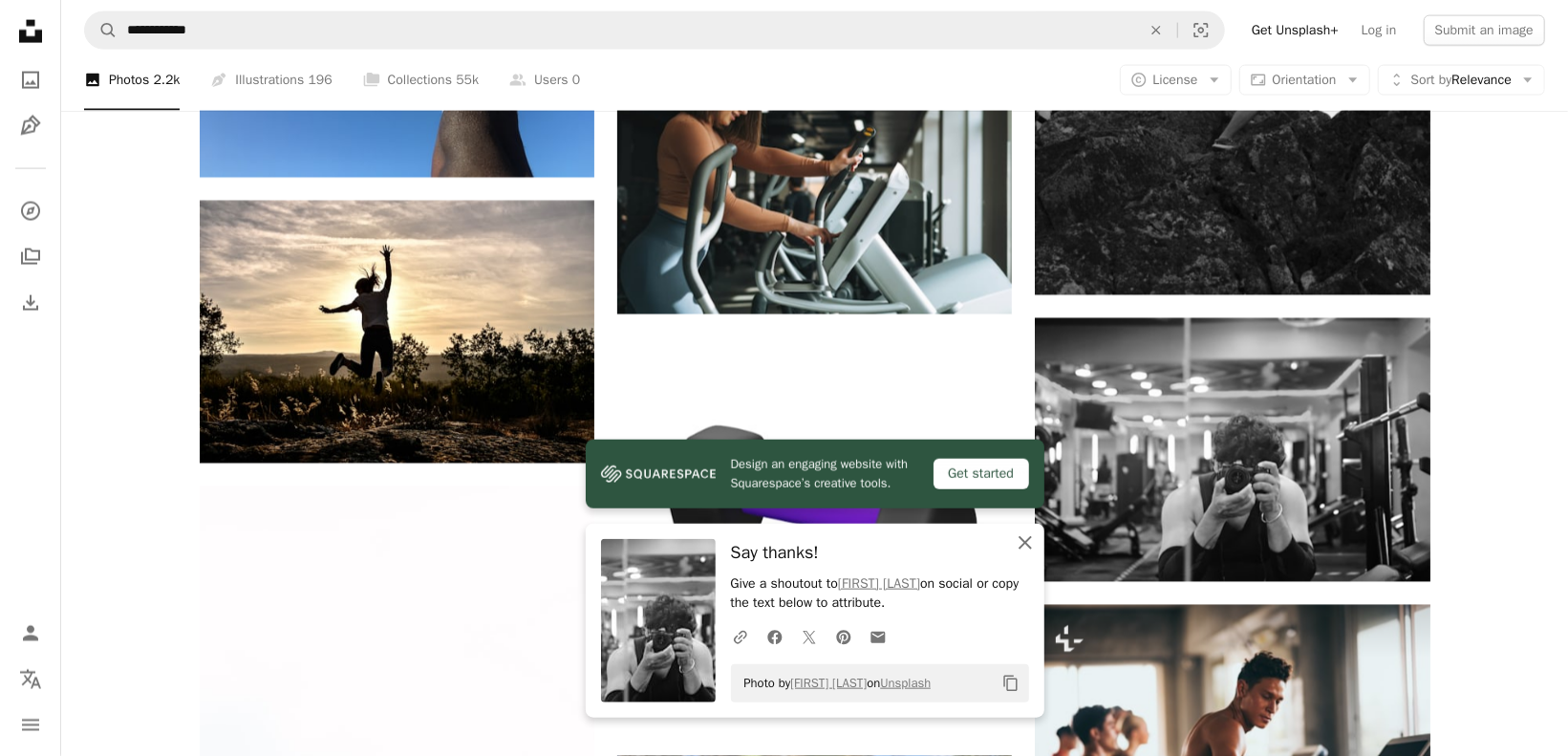 click on "An X shape Close" at bounding box center [1025, 543] 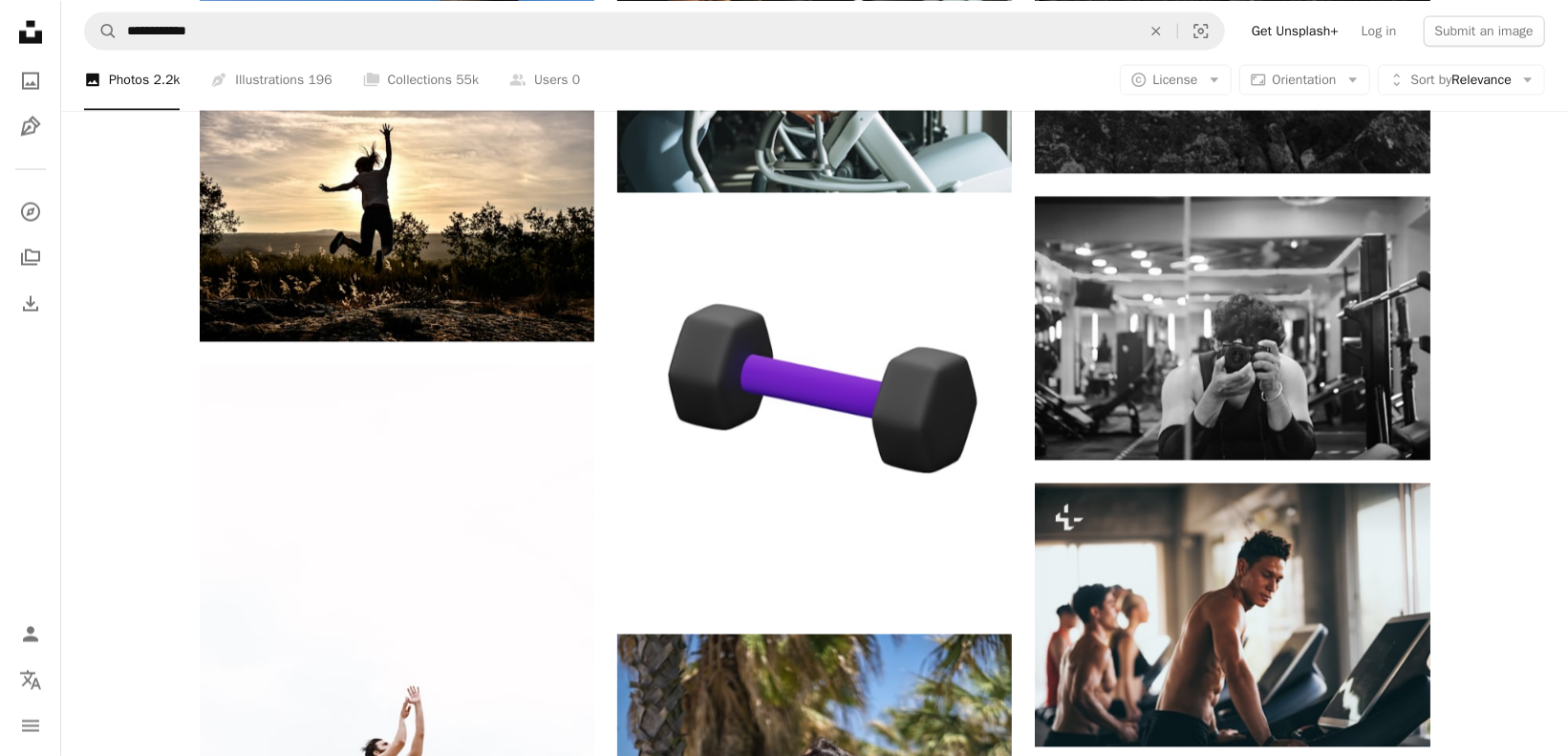scroll, scrollTop: 6634, scrollLeft: 0, axis: vertical 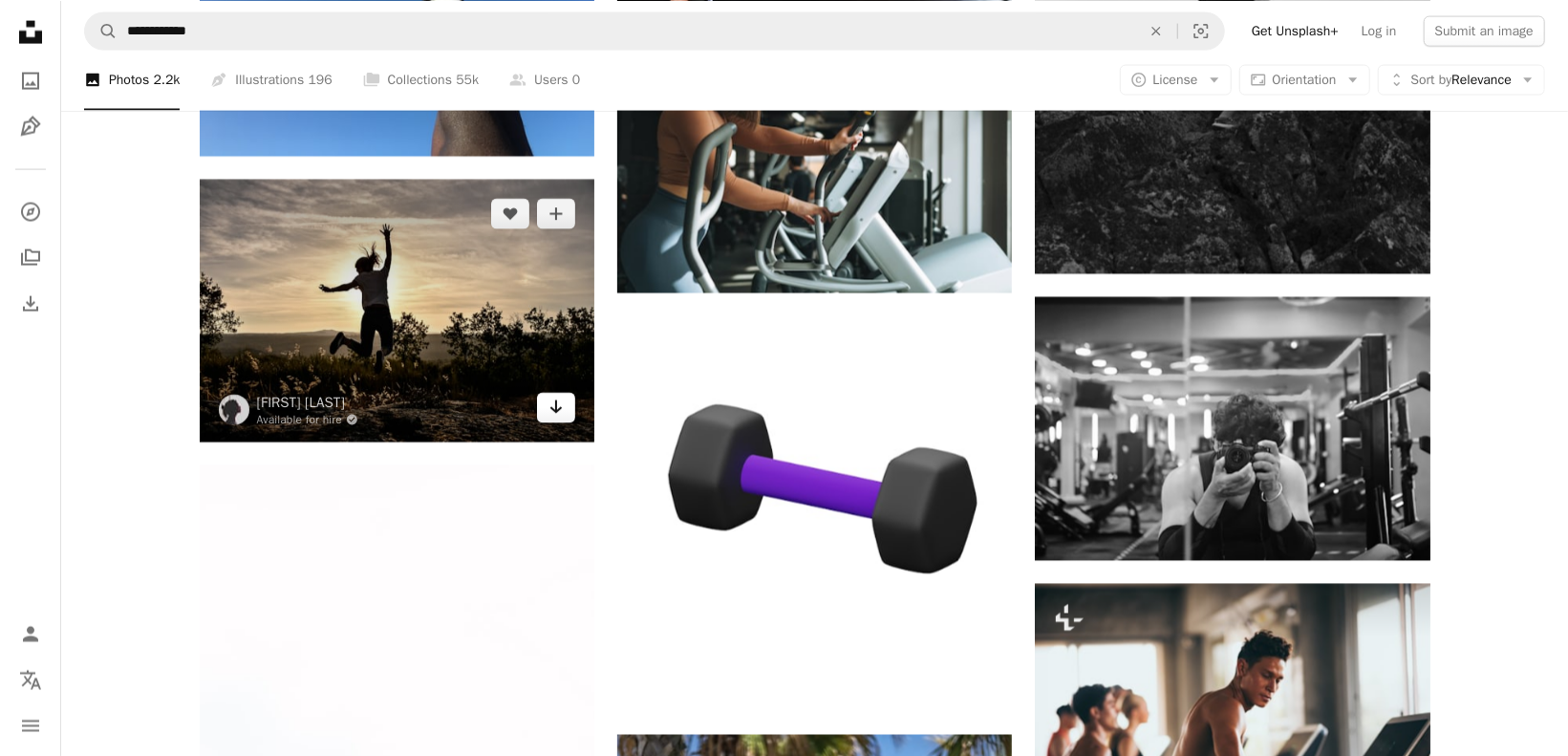 click on "Arrow pointing down" 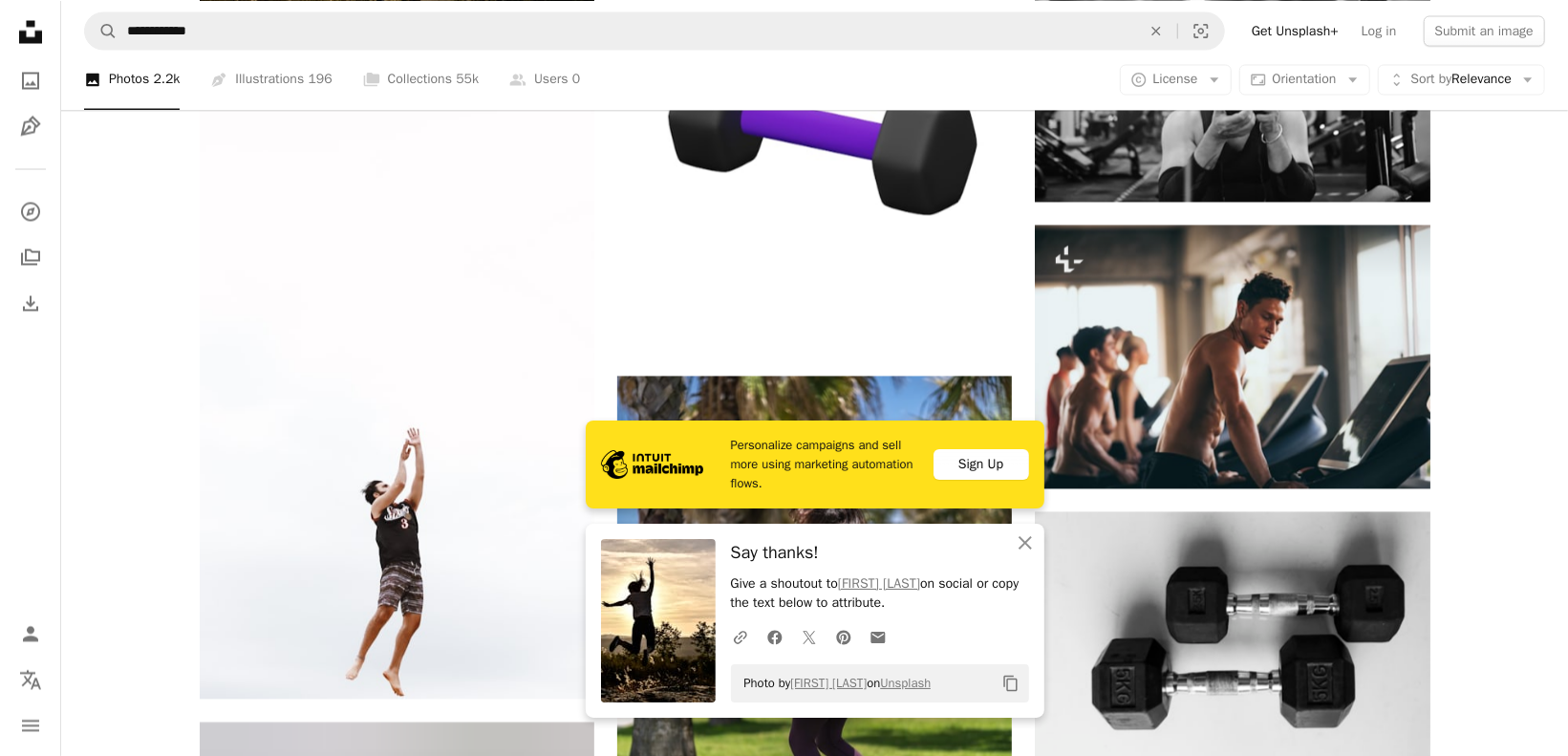 scroll, scrollTop: 6988, scrollLeft: 0, axis: vertical 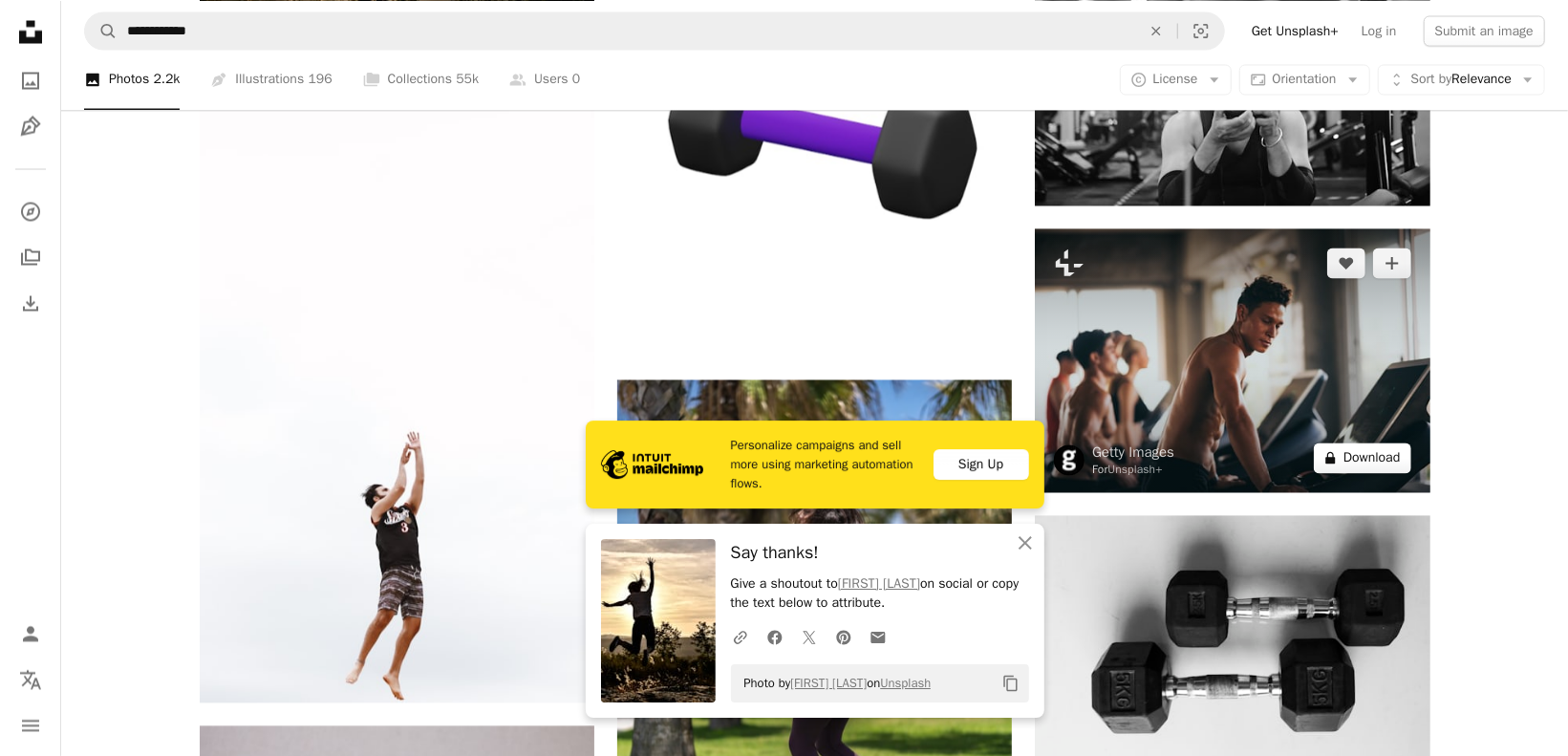 click on "A lock Download" at bounding box center [1363, 458] 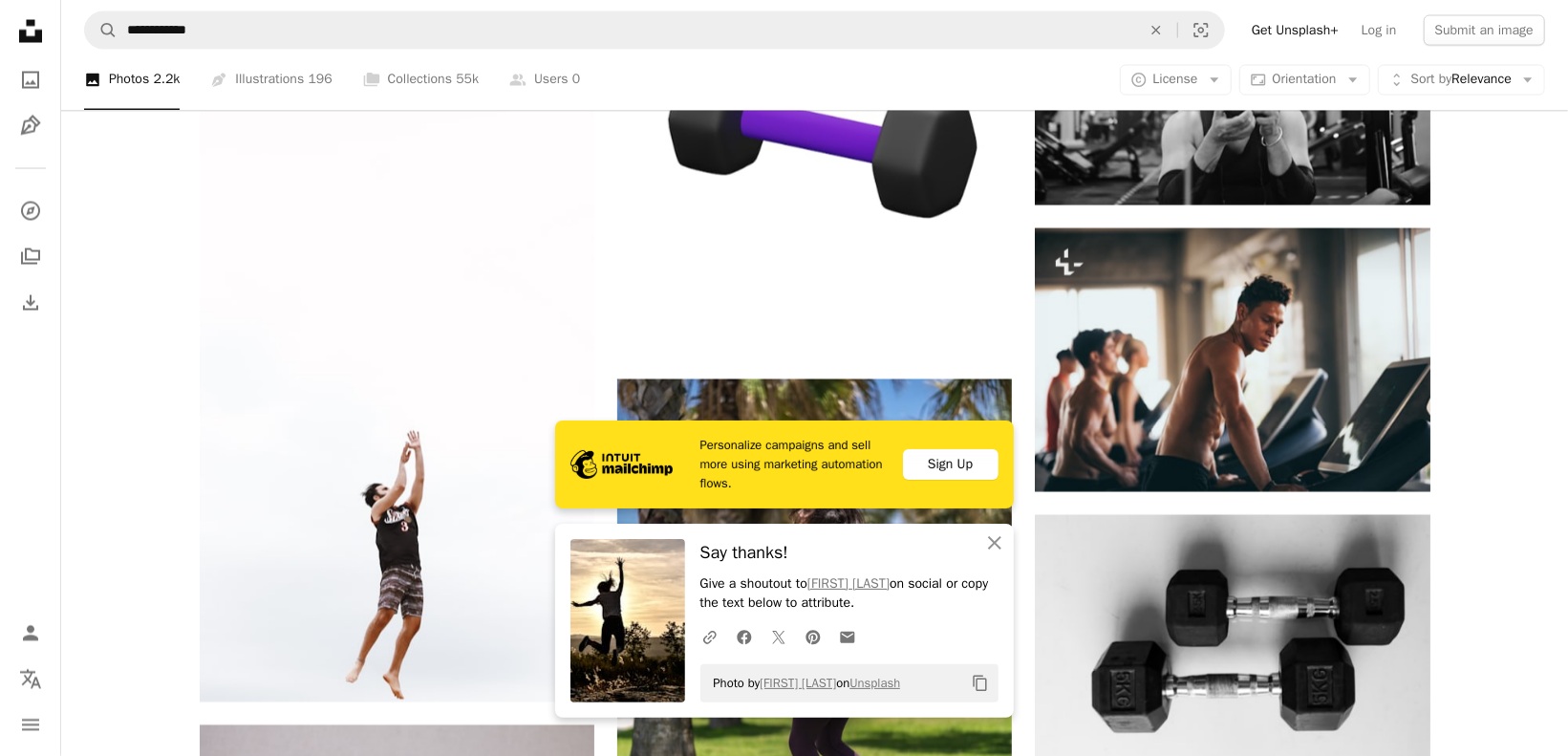 click on "An X shape Personalize campaigns and sell more using marketing automation flows. Sign Up An X shape Close Say thanks! Give a shoutout to [PERSON] on social or copy the text below to attribute. A URL sharing icon (chains) Facebook icon X (formerly Twitter) icon Pinterest icon An envelope Photo by [PERSON] on Unsplash
Copy content Premium, ready to use images. Get unlimited access. A plus sign Members-only content added monthly A plus sign Unlimited royalty-free downloads A plus sign Illustrations  New A plus sign Enhanced legal protections yearly 65%  off monthly $20   $7 USD per month * Get  Unsplash+ * When paid annually, billed upfront  $84 Taxes where applicable. Renews automatically. Cancel anytime." at bounding box center [784, 4094] 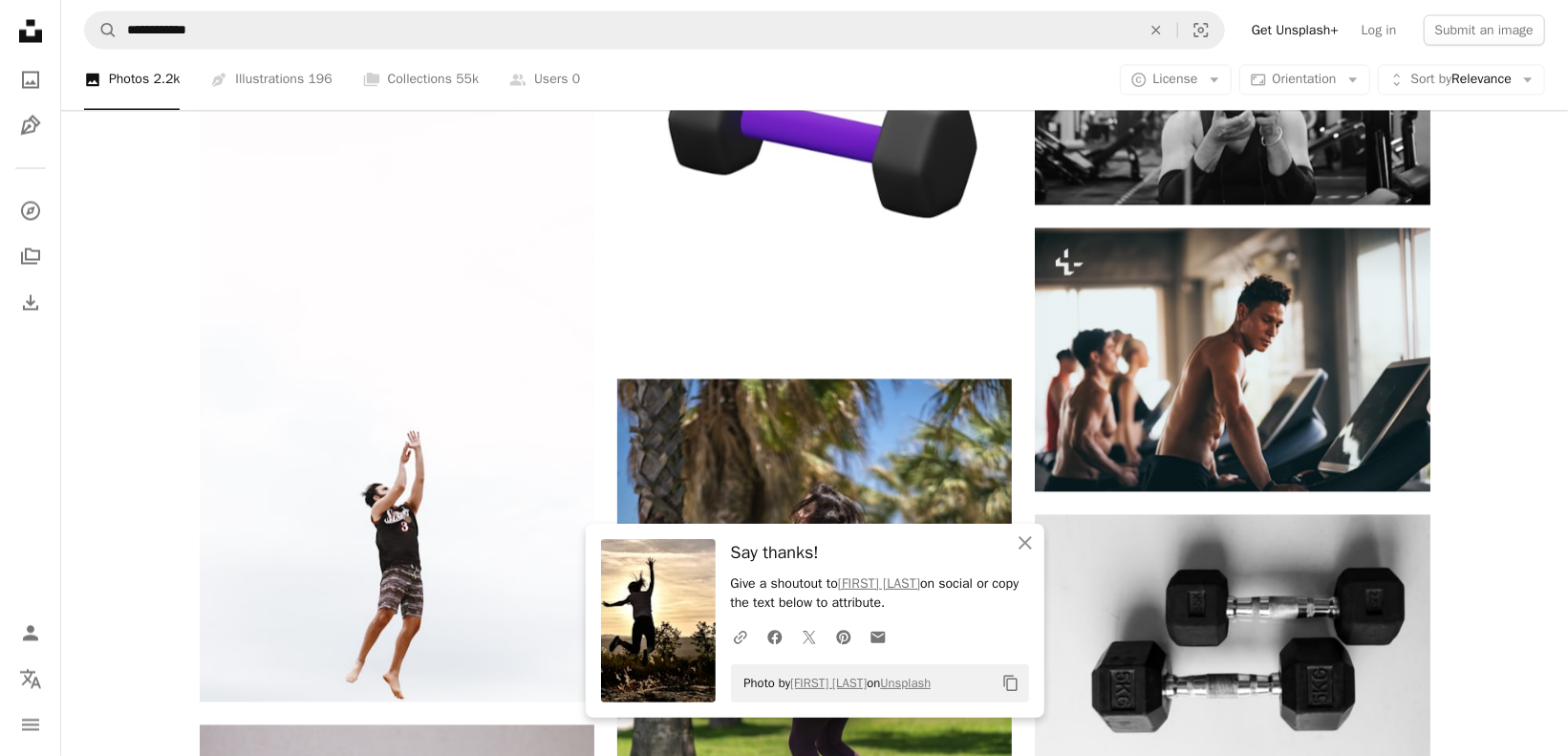 scroll, scrollTop: 6988, scrollLeft: 0, axis: vertical 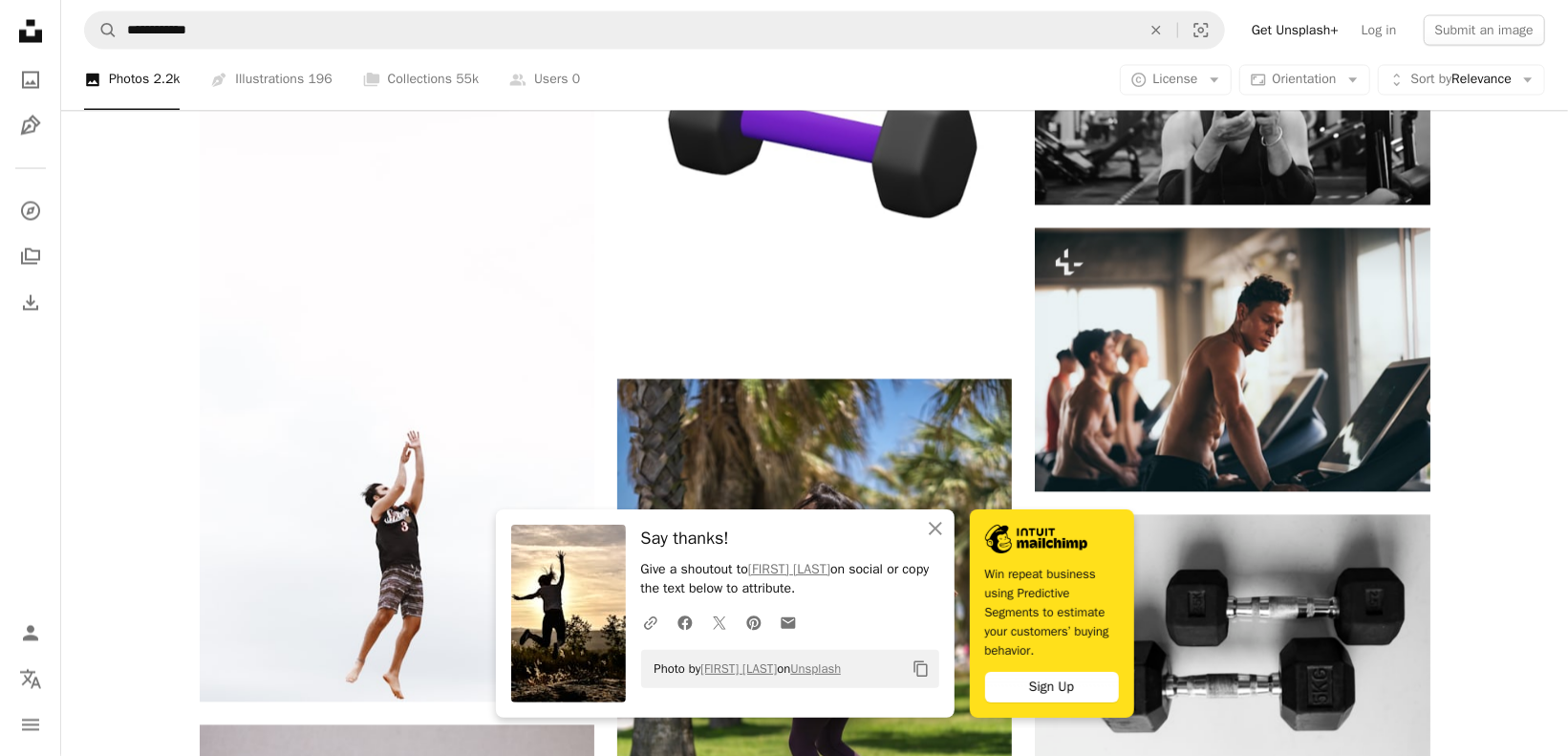 click on "Plus sign for Unsplash+ A heart A plus sign Getty Images For  Unsplash+ A lock Download A heart A plus sign [NAME] [LAST] Arrow pointing down A heart A plus sign [NAME] [LAST] Arrow pointing down Plus sign for Unsplash+ A heart A plus sign [NAME] For  Unsplash+ A lock Download A heart A plus sign [BRAND] Available for hire A checkmark inside of a circle Arrow pointing down Plus sign for Unsplash+ A heart A plus sign Getty Images For  Unsplash+ A lock Download A heart A plus sign [NAME] [LAST] Arrow pointing down A heart A plus sign [NAME] [LAST] Available for hire A checkmark inside of a circle Arrow pointing down Plus sign for Unsplash+ A heart A plus sign Getty Images For  Unsplash+ A lock Download A heart A plus sign [NAME] [LAST] Arrow pointing down –– ––– –––  –– ––– –  ––– –––  ––––  –   – –– –––  – – ––– –– –– –––– –– See up to a 58% higher click rate Sign Up A heart A plus sign A heart" at bounding box center (814, -1397) 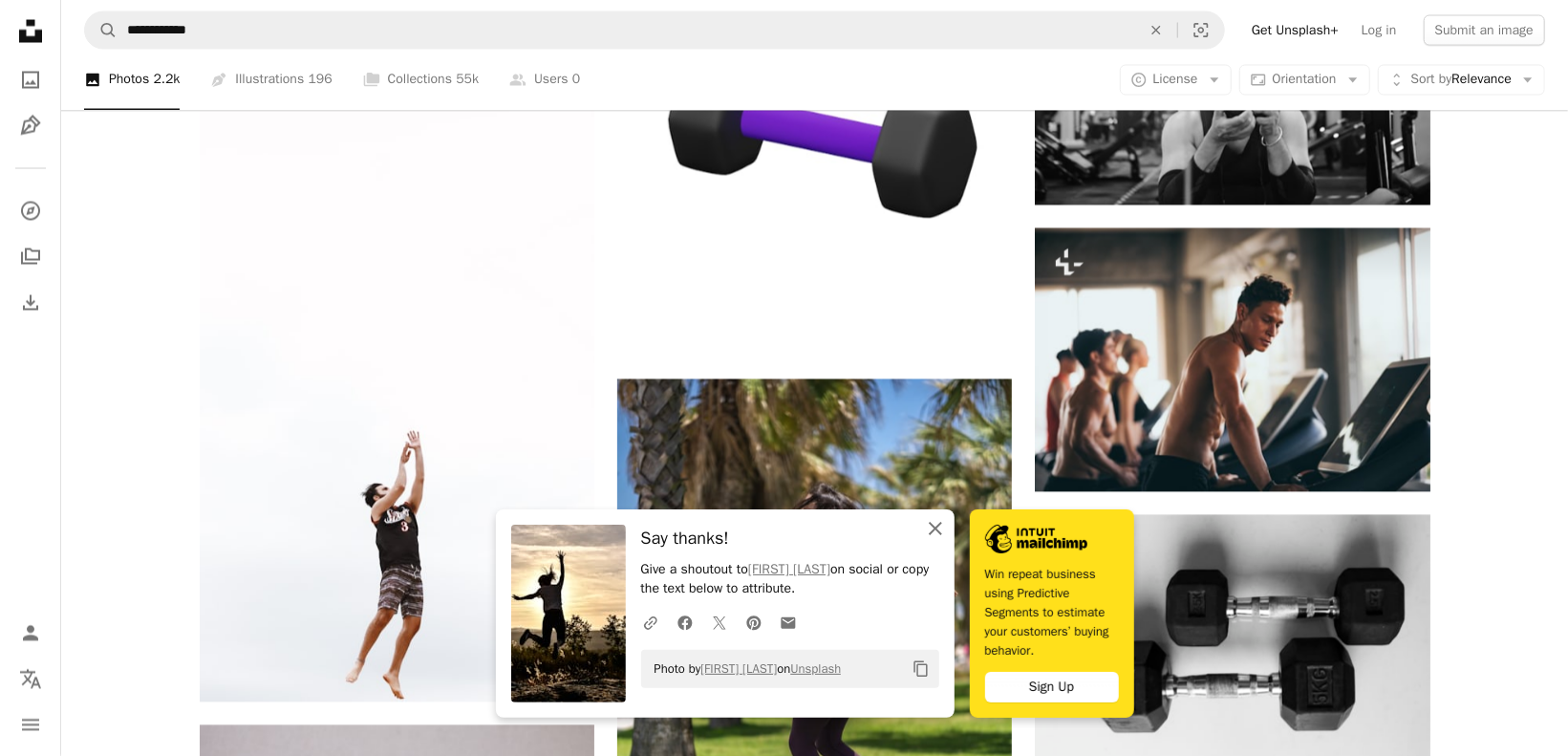 click 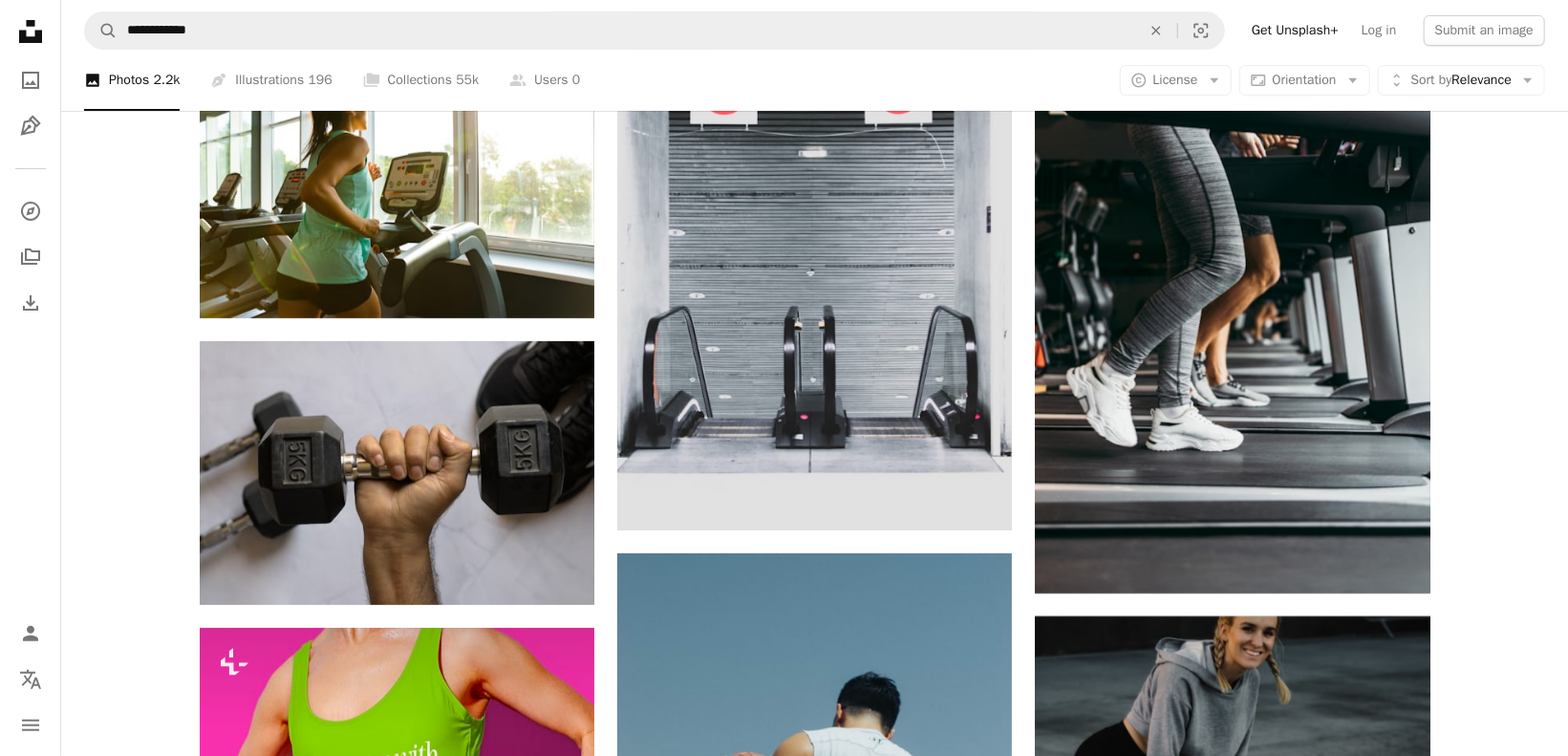 scroll, scrollTop: 9558, scrollLeft: 0, axis: vertical 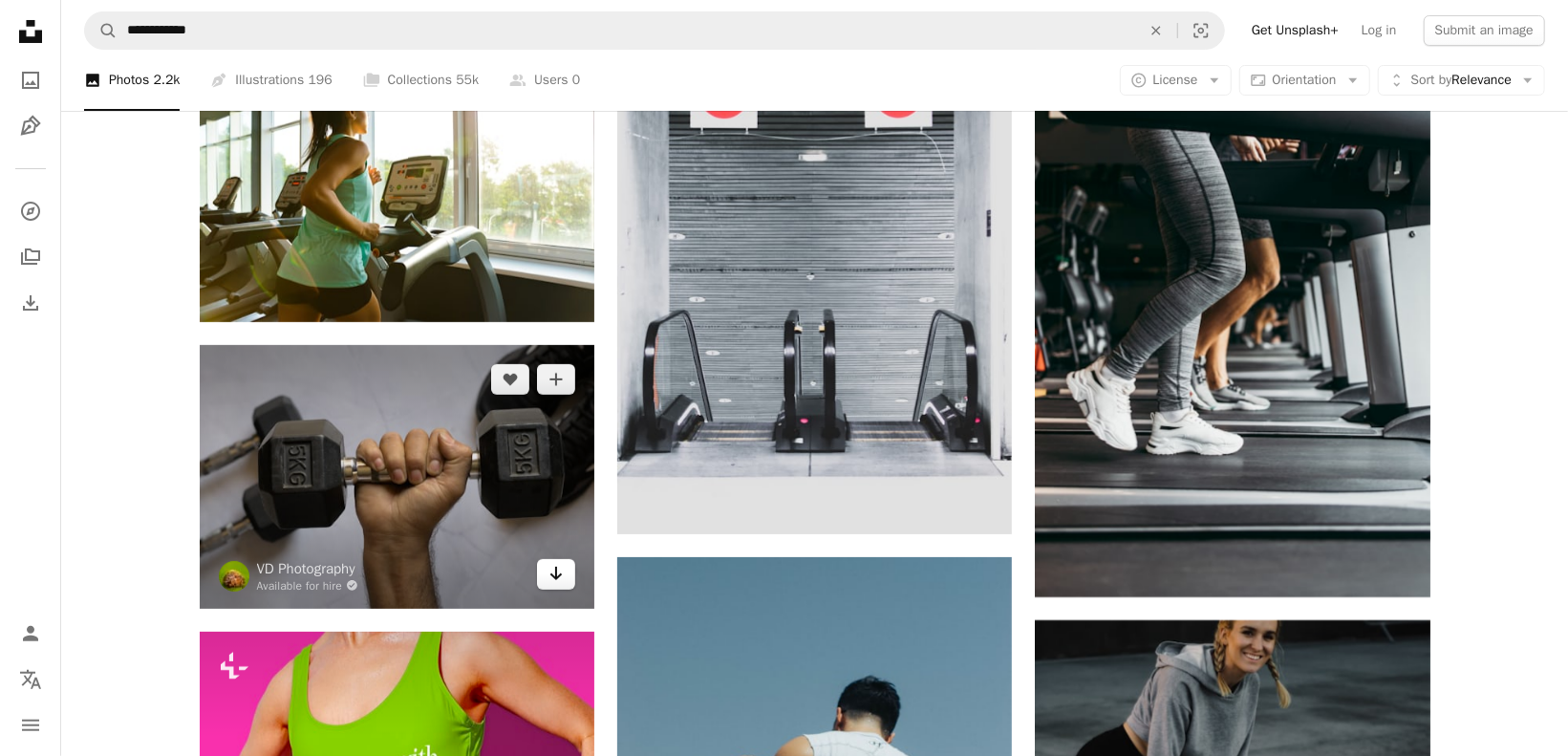 click on "Arrow pointing down" 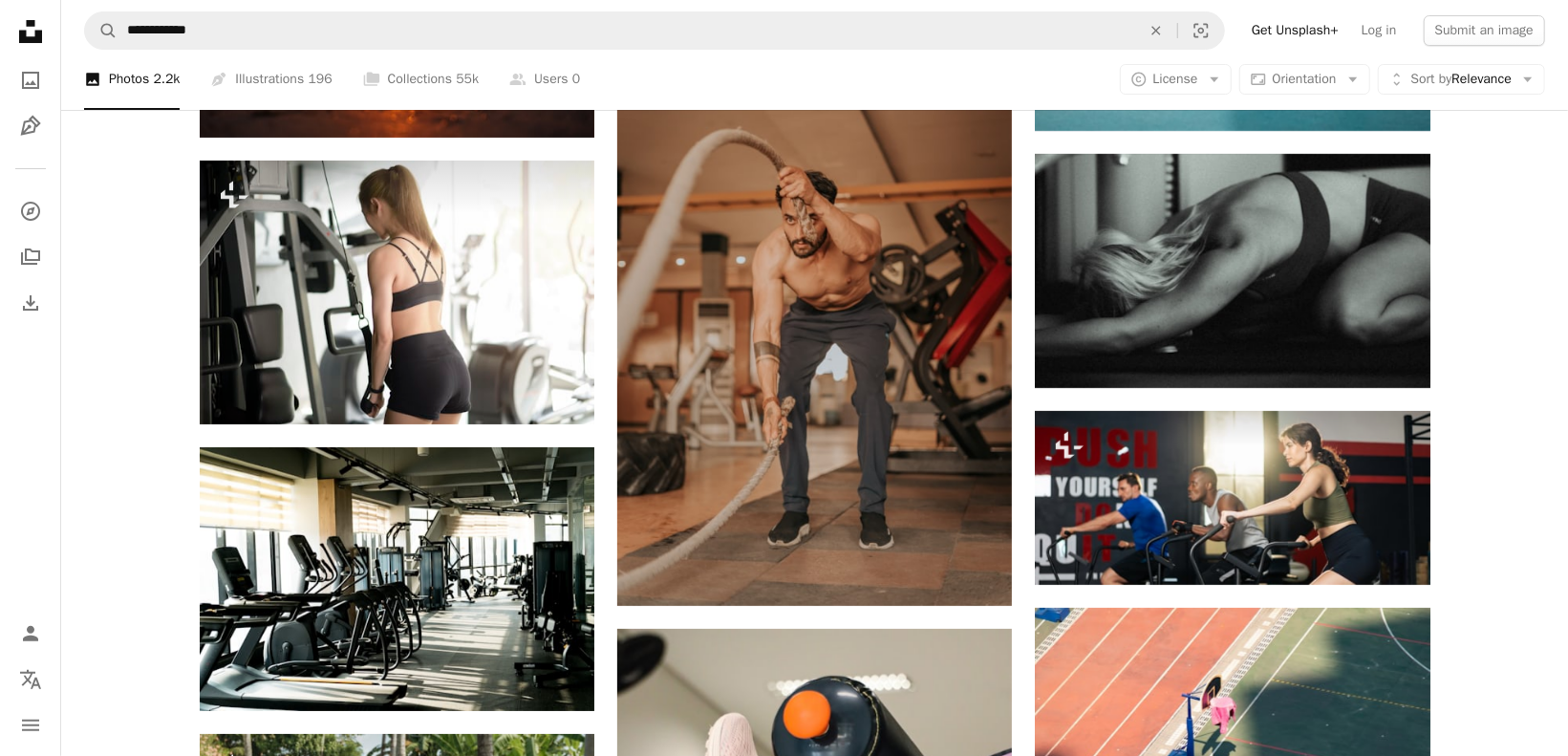 scroll, scrollTop: 13991, scrollLeft: 0, axis: vertical 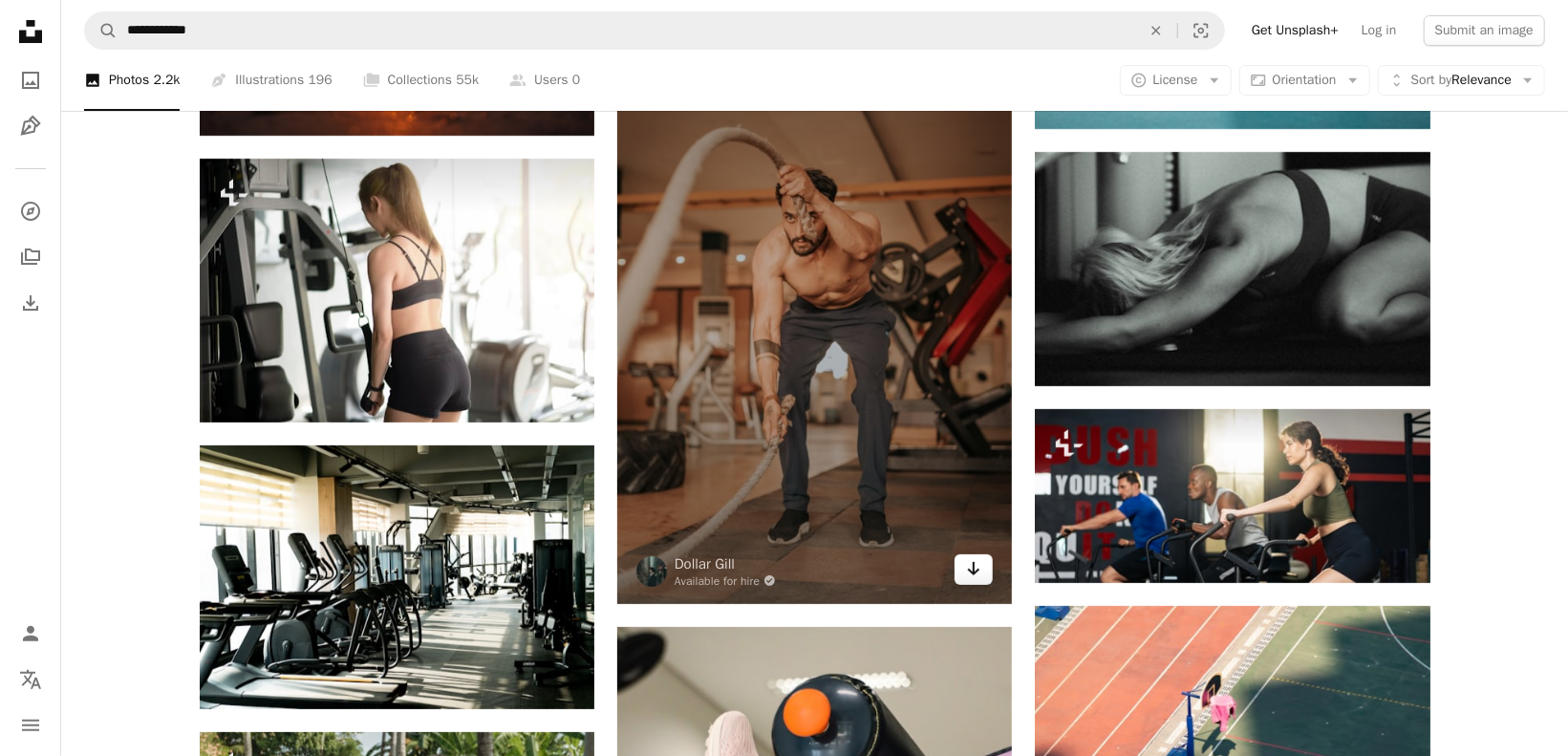click on "Arrow pointing down" at bounding box center [974, 570] 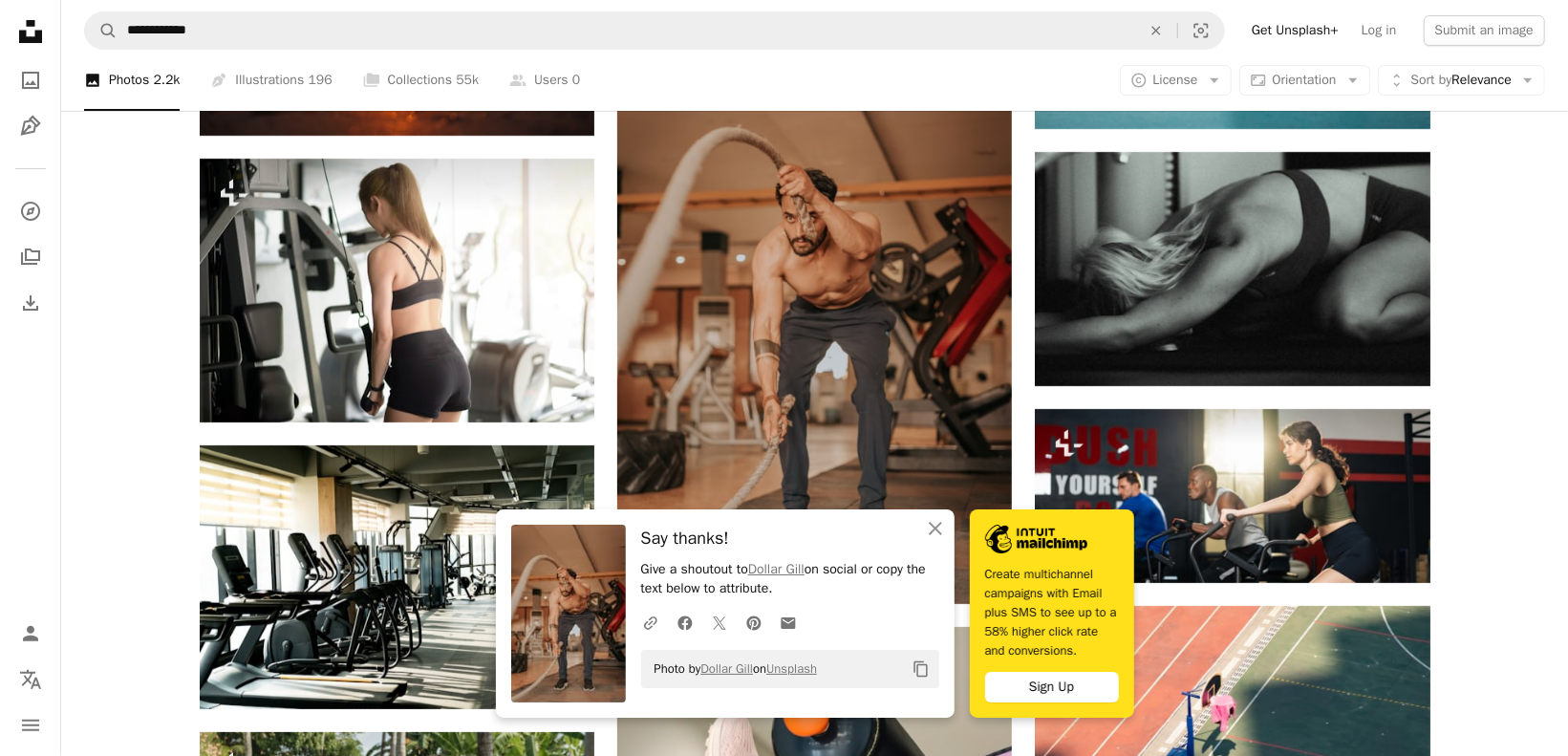 click on "Plus sign for Unsplash+ A heart A plus sign Getty Images For  Unsplash+ A lock Download A heart A plus sign [NAME] [LAST] Arrow pointing down A heart A plus sign [NAME] [LAST] Arrow pointing down Plus sign for Unsplash+ A heart A plus sign [NAME] For  Unsplash+ A lock Download A heart A plus sign [BRAND] Available for hire A checkmark inside of a circle Arrow pointing down Plus sign for Unsplash+ A heart A plus sign Getty Images For  Unsplash+ A lock Download A heart A plus sign [NAME] [LAST] Arrow pointing down A heart A plus sign [NAME] [LAST] Available for hire A checkmark inside of a circle Arrow pointing down Plus sign for Unsplash+ A heart A plus sign Getty Images For  Unsplash+ A lock Download A heart A plus sign [NAME] [LAST] Arrow pointing down –– ––– –––  –– ––– –  ––– –––  ––––  –   – –– –––  – – ––– –– –– –––– –– See up to a 58% higher click rate Sign Up A heart A plus sign A heart" at bounding box center (814, -5074) 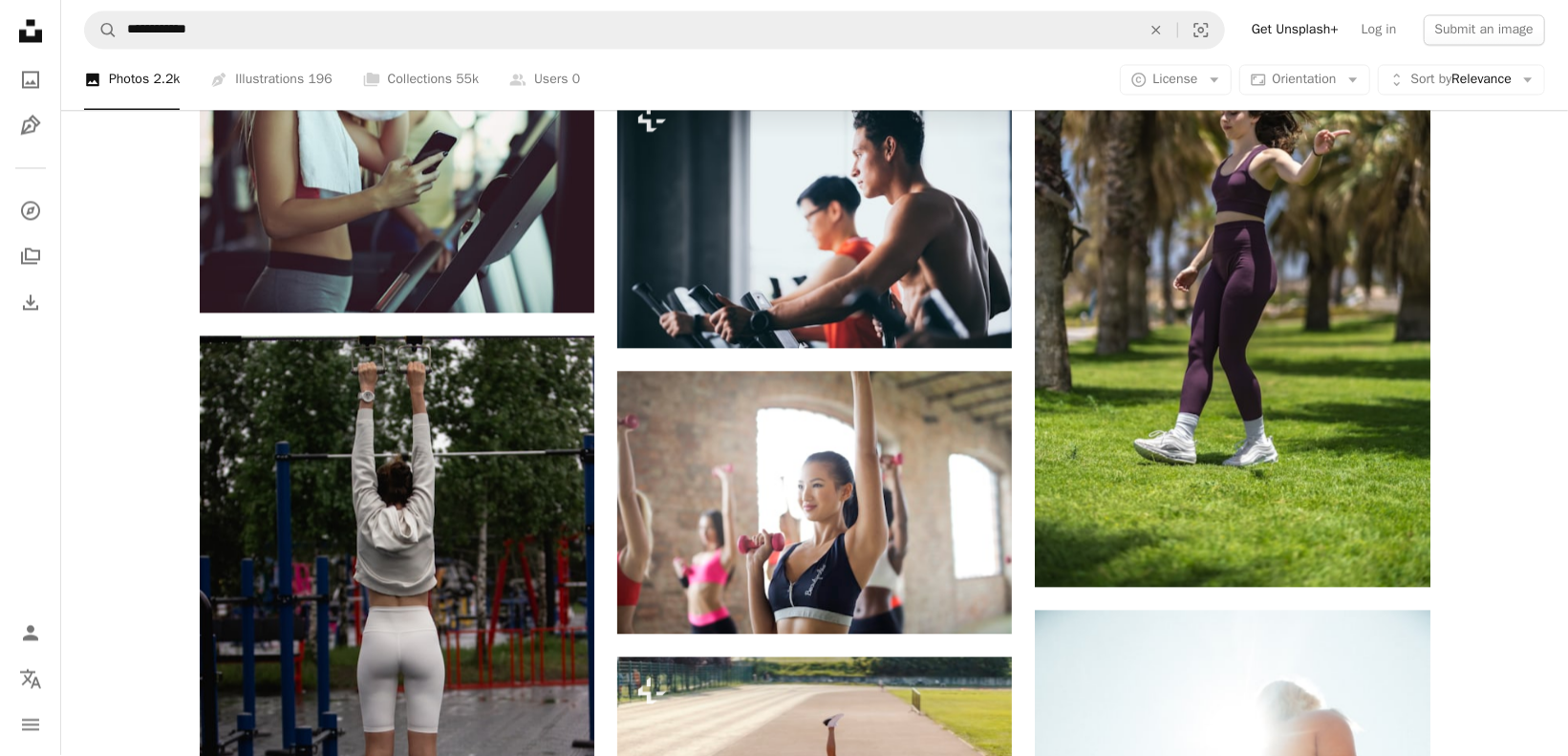 scroll, scrollTop: 26058, scrollLeft: 0, axis: vertical 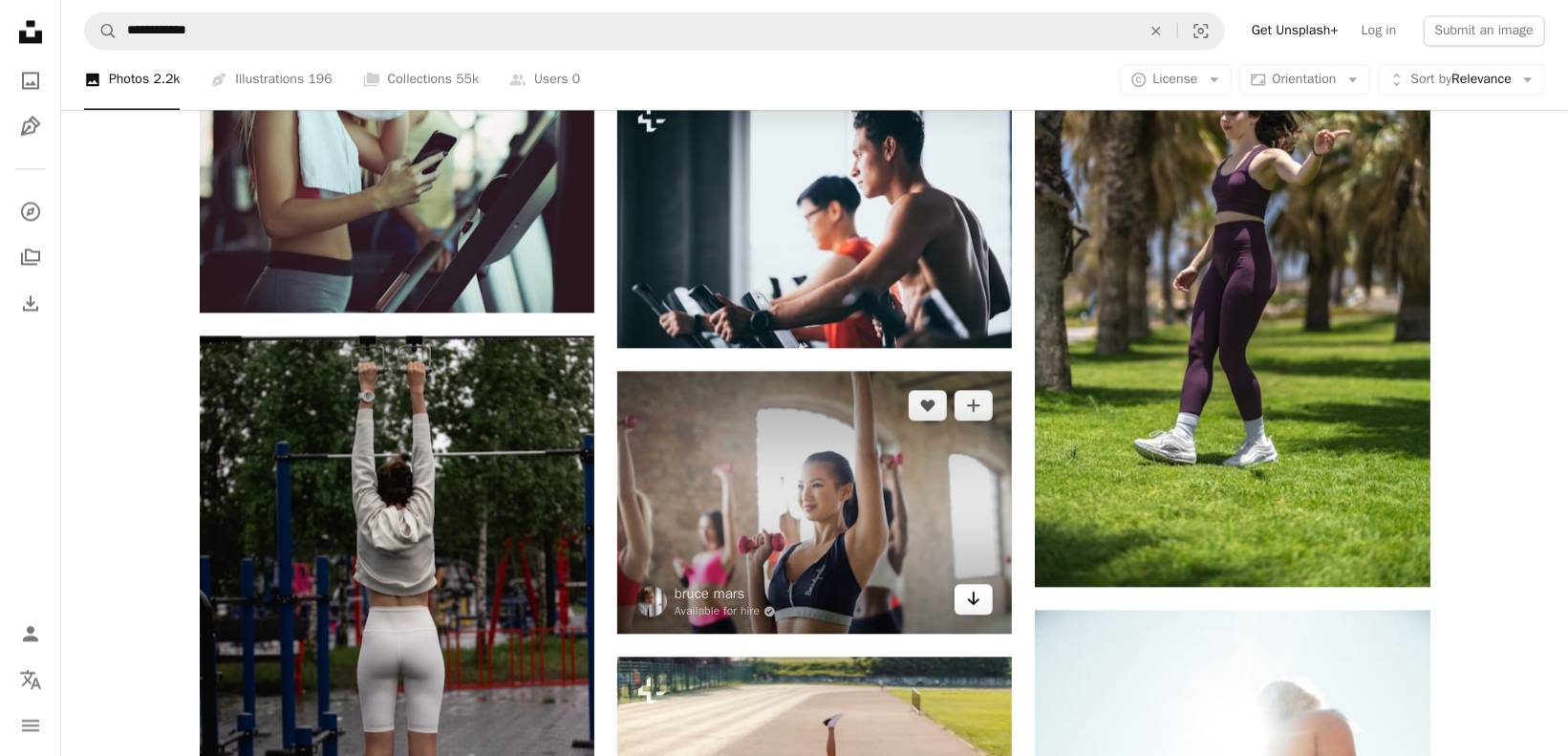 click on "Arrow pointing down" at bounding box center (974, 599) 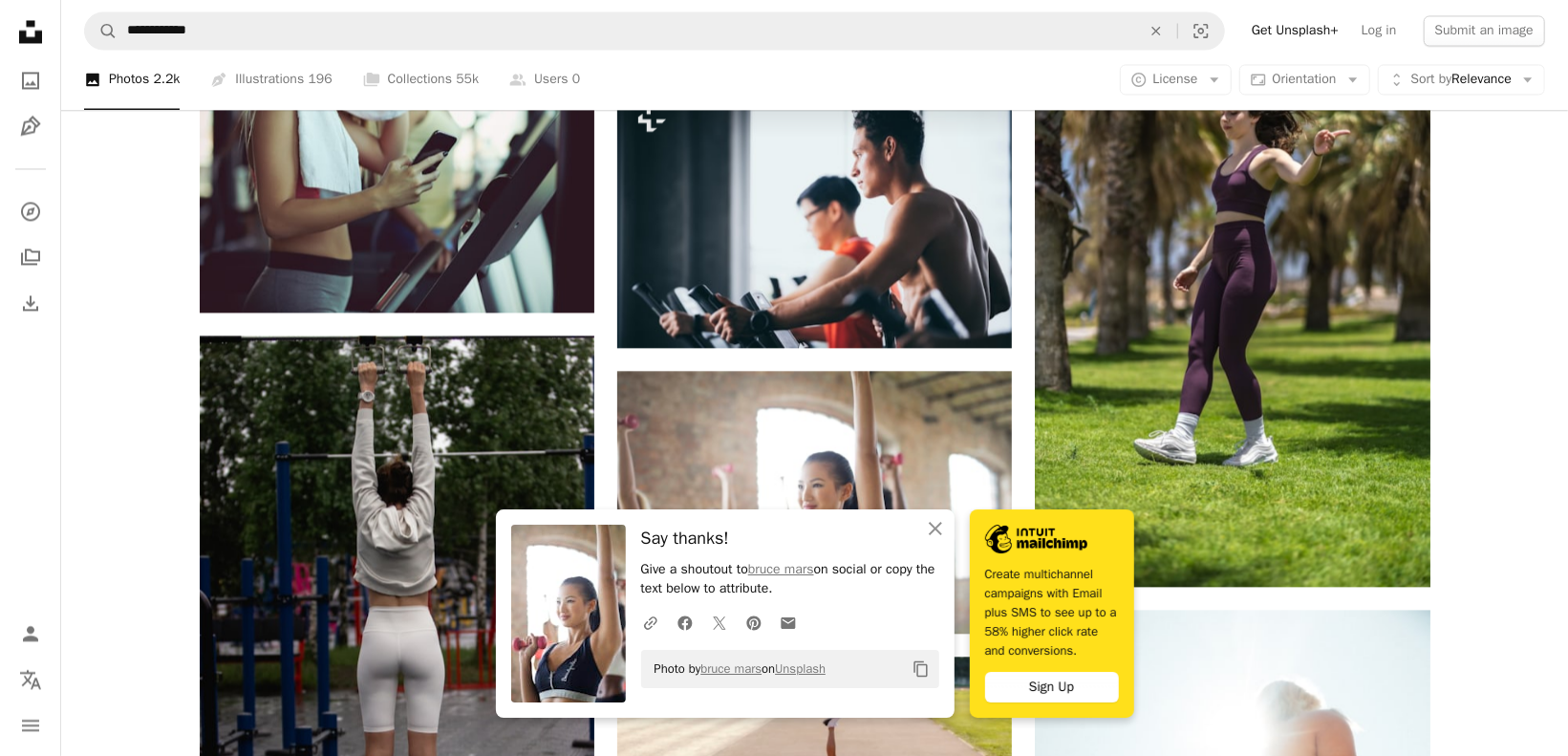 click on "Plus sign for Unsplash+ A heart A plus sign Getty Images For  Unsplash+ A lock Download A heart A plus sign [NAME] [LAST] Arrow pointing down A heart A plus sign [NAME] [LAST] Arrow pointing down Plus sign for Unsplash+ A heart A plus sign [NAME] For  Unsplash+ A lock Download A heart A plus sign [BRAND] Available for hire A checkmark inside of a circle Arrow pointing down Plus sign for Unsplash+ A heart A plus sign Getty Images For  Unsplash+ A lock Download A heart A plus sign [NAME] [LAST] Arrow pointing down A heart A plus sign [NAME] [LAST] Available for hire A checkmark inside of a circle Arrow pointing down Plus sign for Unsplash+ A heart A plus sign Getty Images For  Unsplash+ A lock Download A heart A plus sign [NAME] [LAST] Arrow pointing down –– ––– –––  –– ––– –  ––– –––  ––––  –   – –– –––  – – ––– –– –– –––– –– See up to a 58% higher click rate Sign Up A heart A plus sign A heart" at bounding box center (814, -10571) 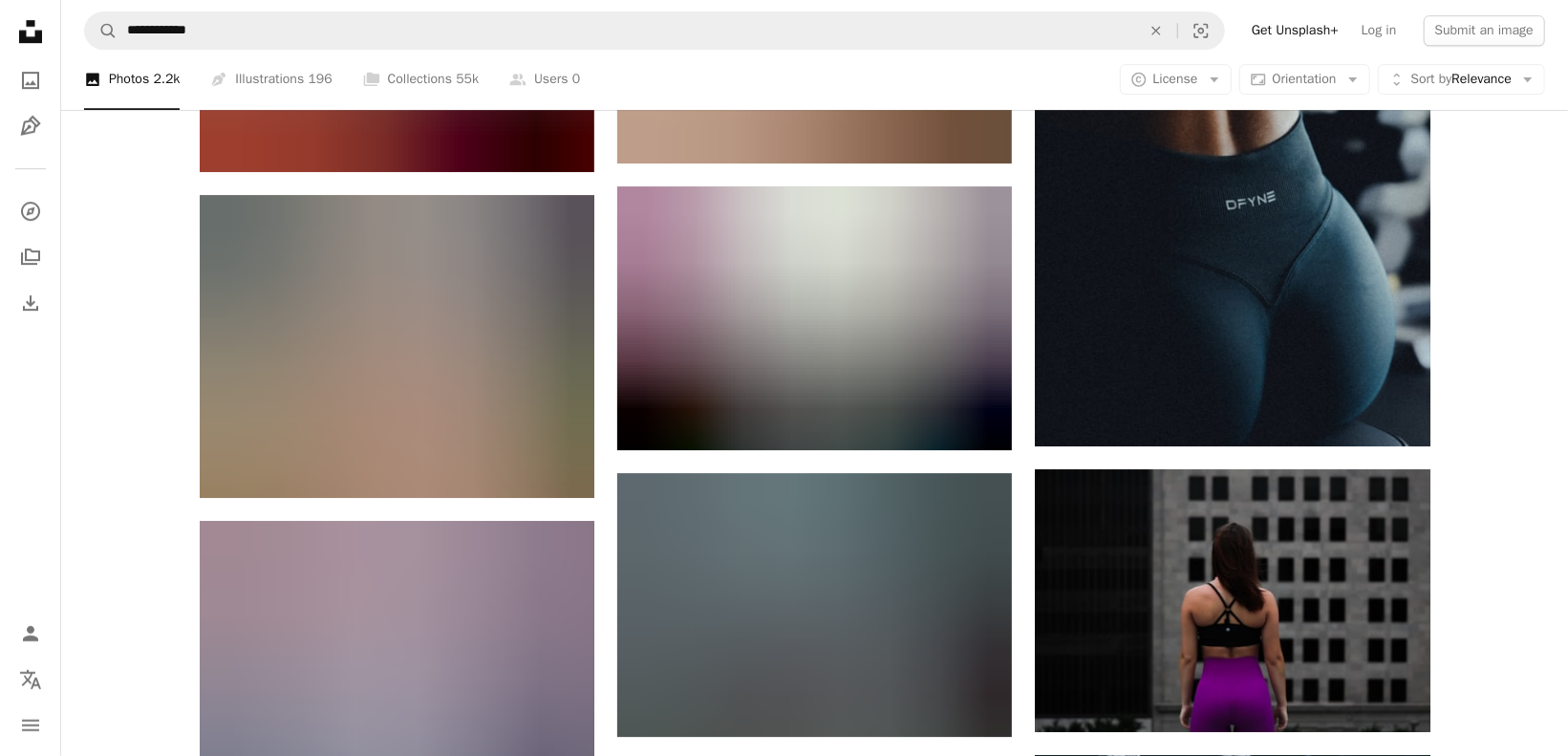 scroll, scrollTop: 27428, scrollLeft: 0, axis: vertical 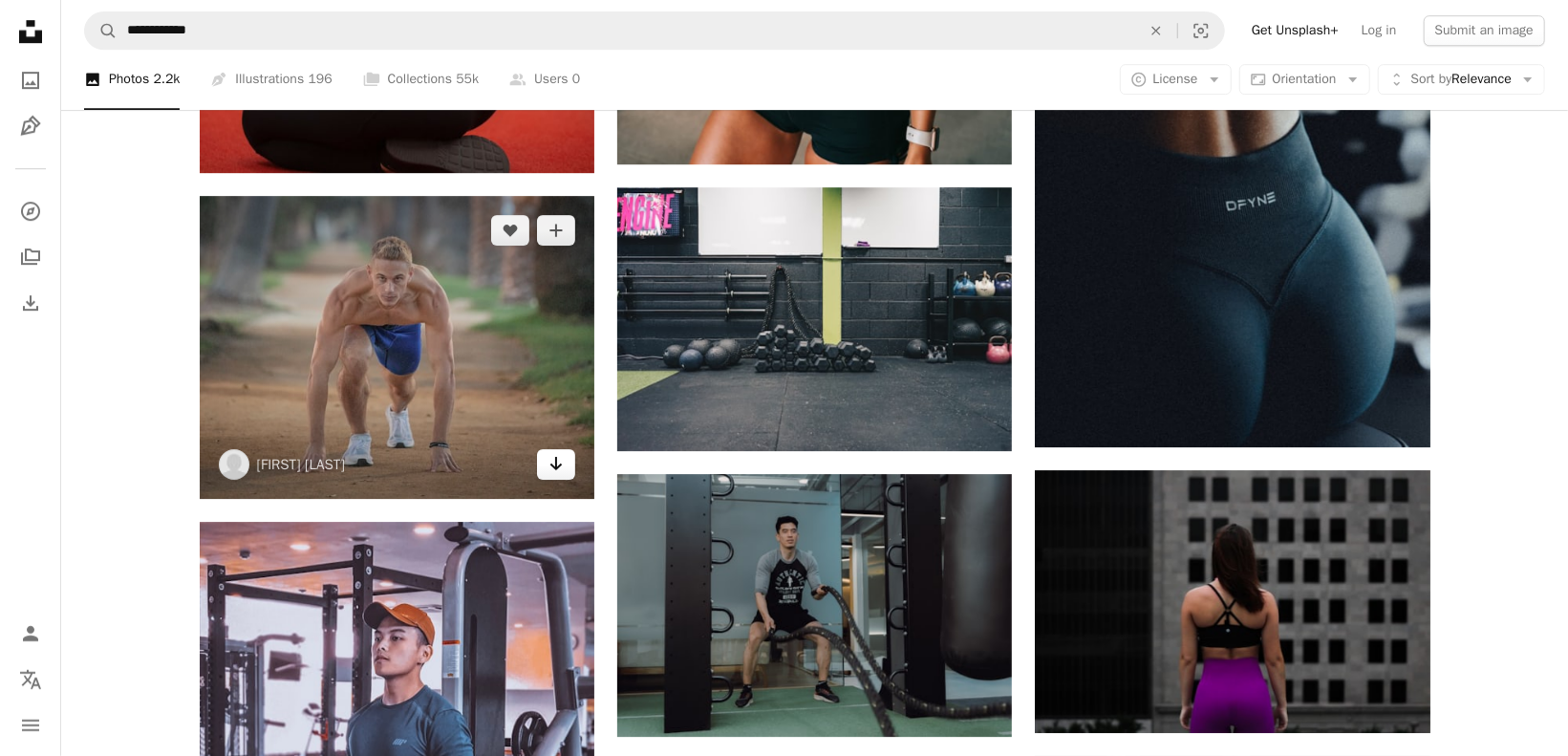 click on "Arrow pointing down" 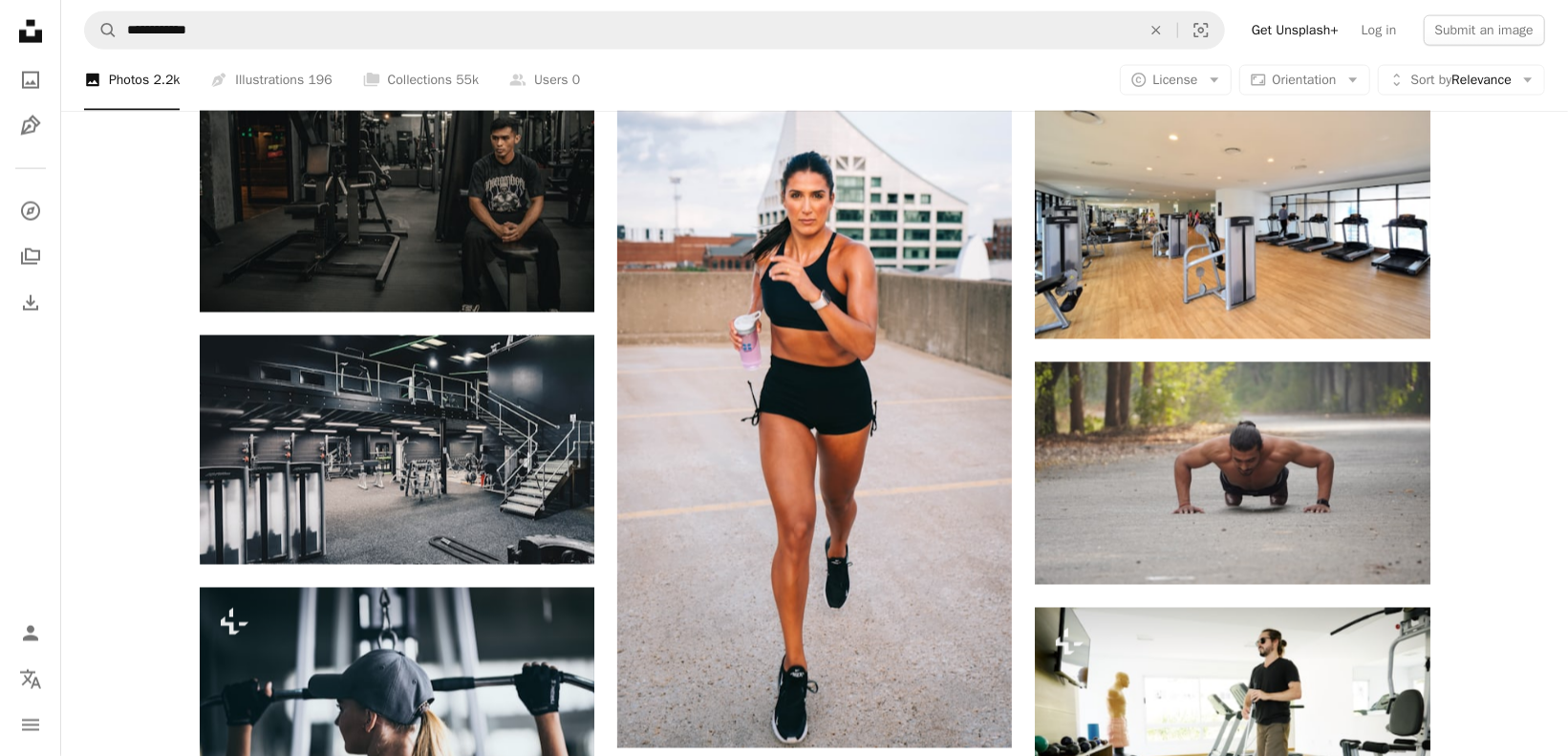 scroll, scrollTop: 30155, scrollLeft: 0, axis: vertical 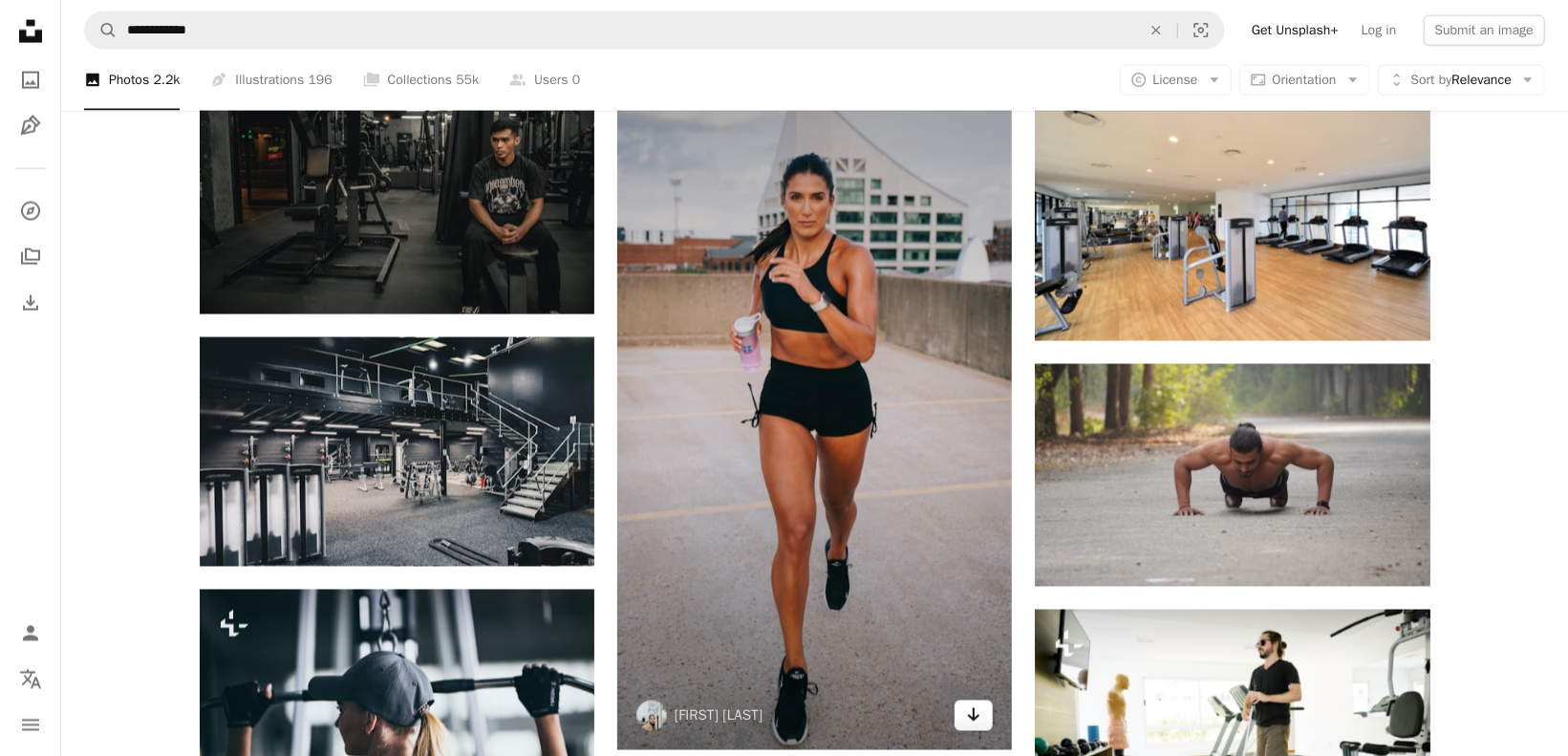 click on "Arrow pointing down" at bounding box center (974, 716) 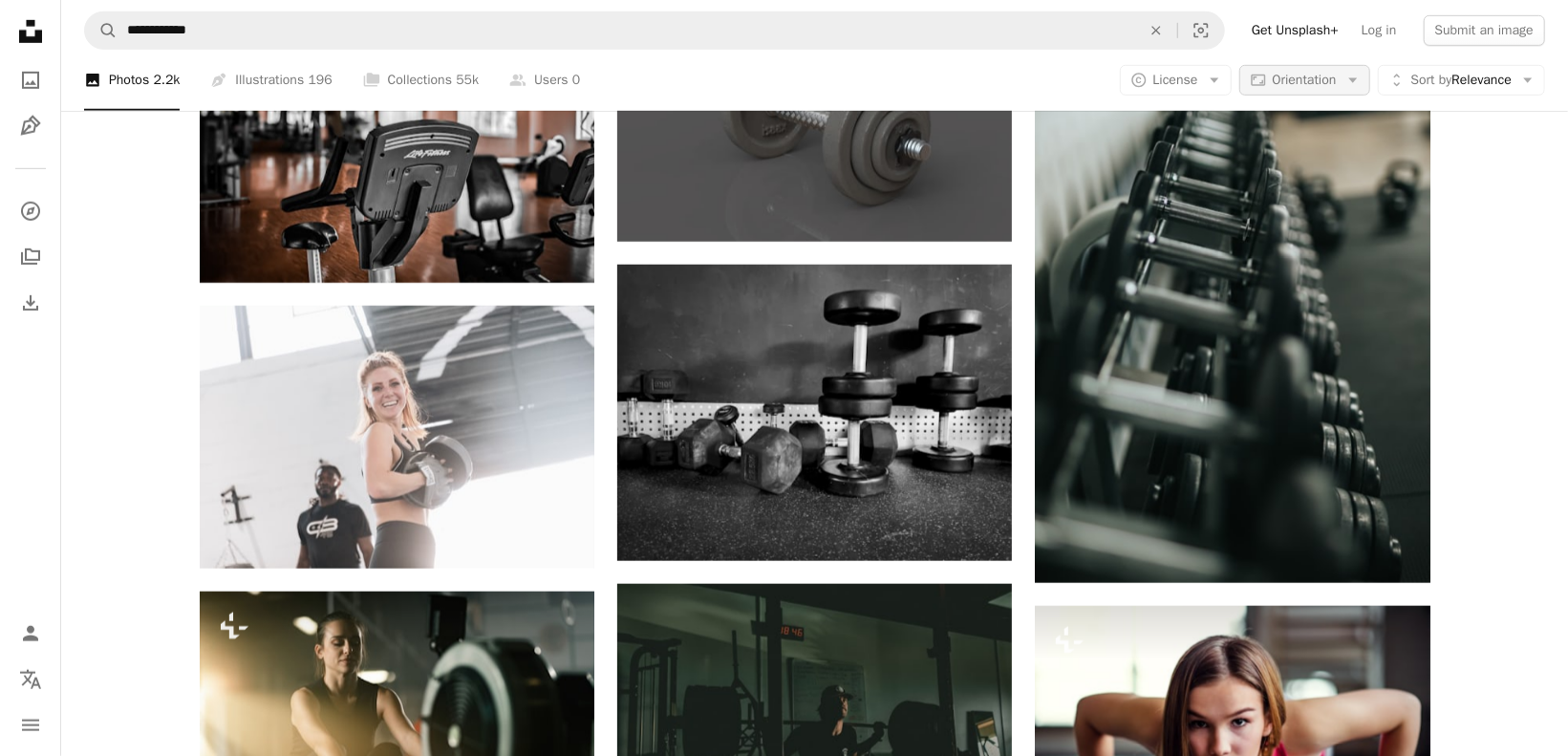 scroll, scrollTop: 29036, scrollLeft: 0, axis: vertical 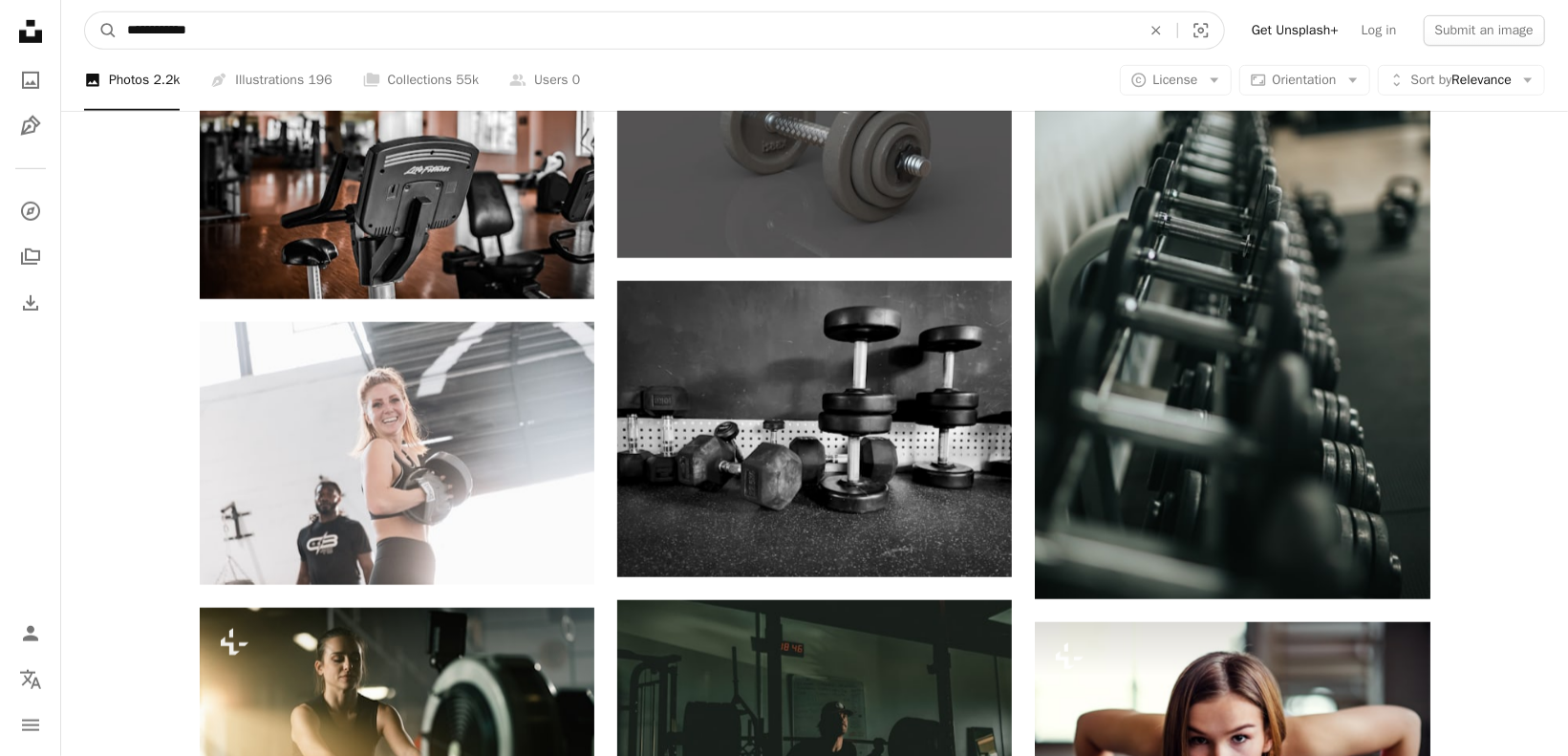 click on "**********" at bounding box center (626, 31) 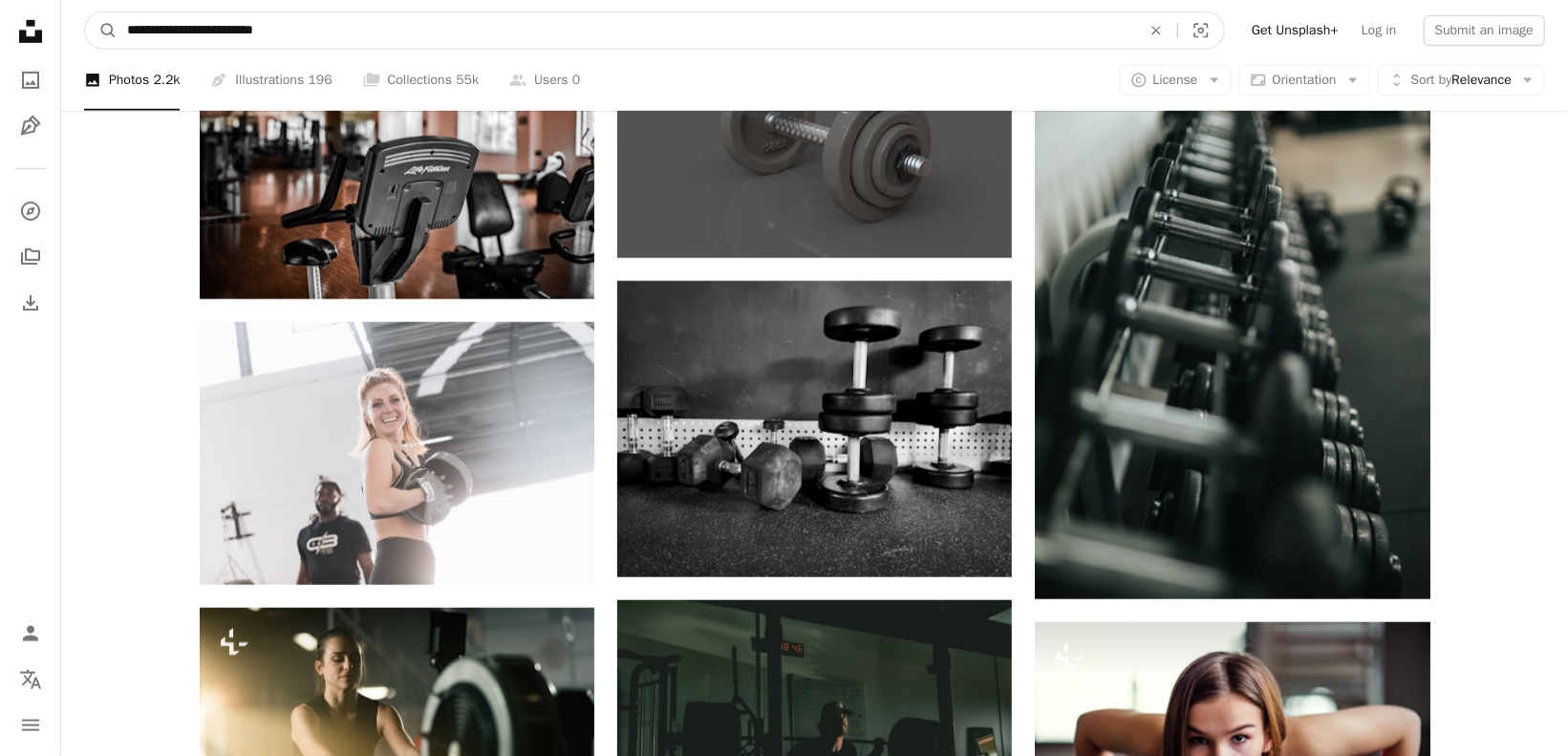 type on "**********" 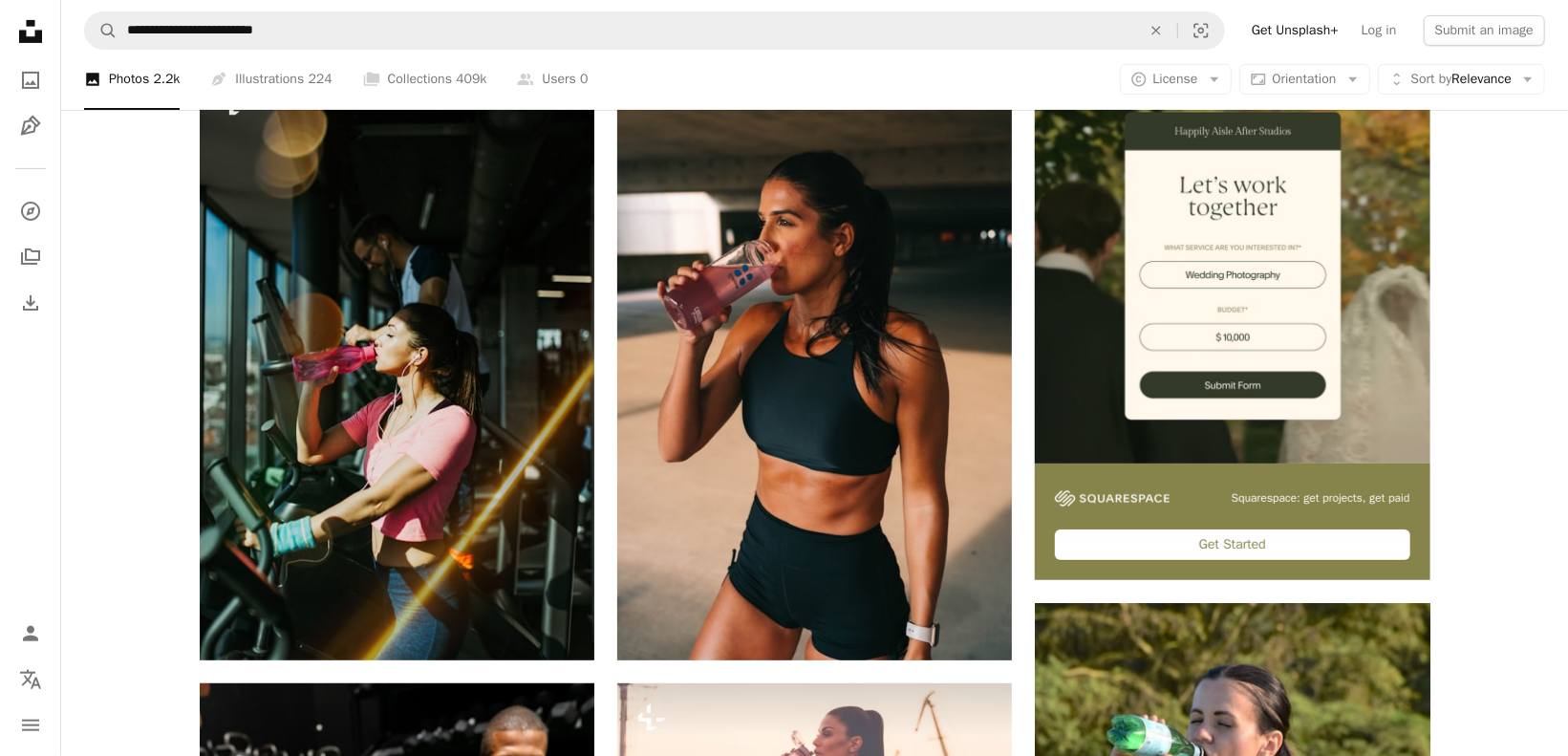 scroll, scrollTop: 411, scrollLeft: 0, axis: vertical 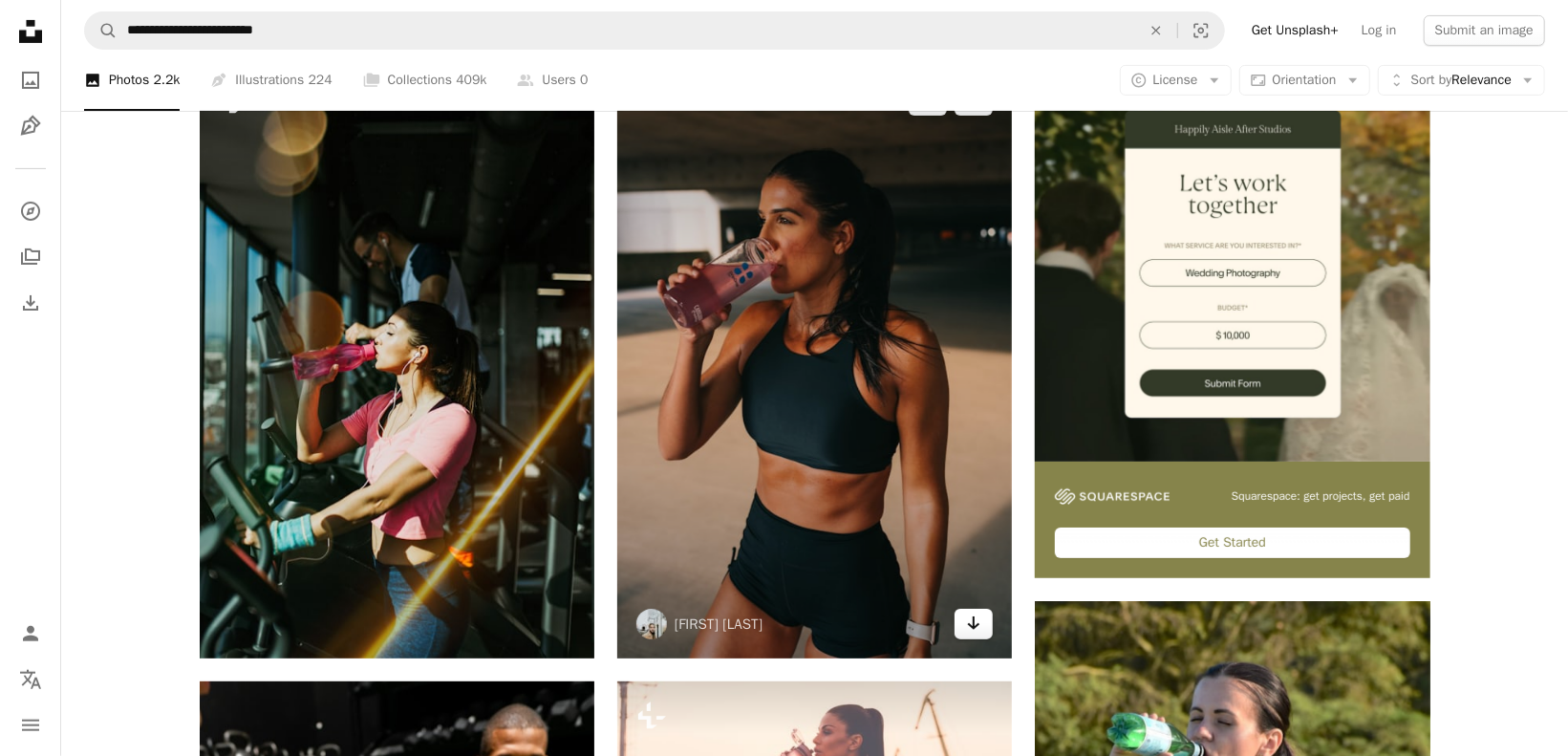 click on "Arrow pointing down" 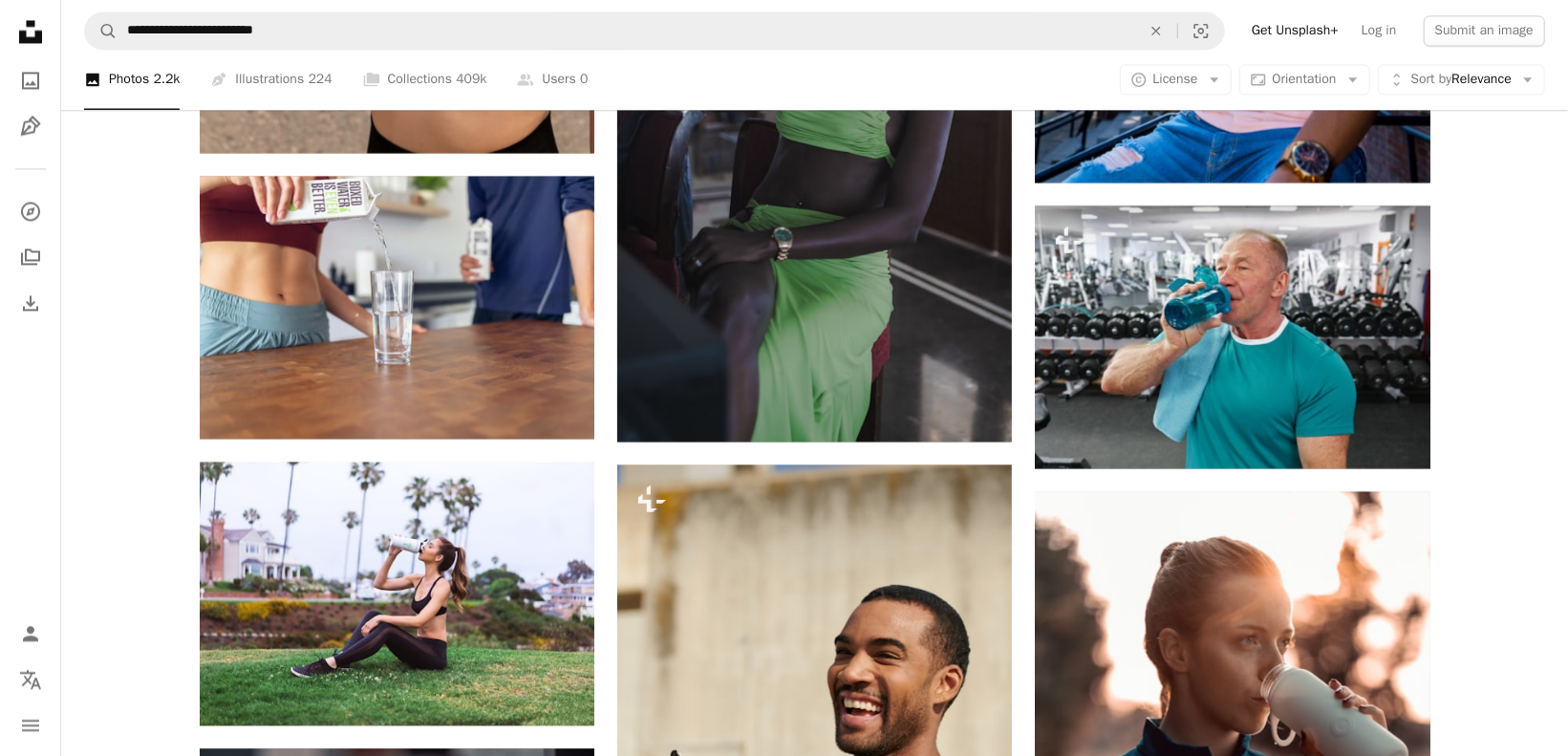 scroll, scrollTop: 2652, scrollLeft: 0, axis: vertical 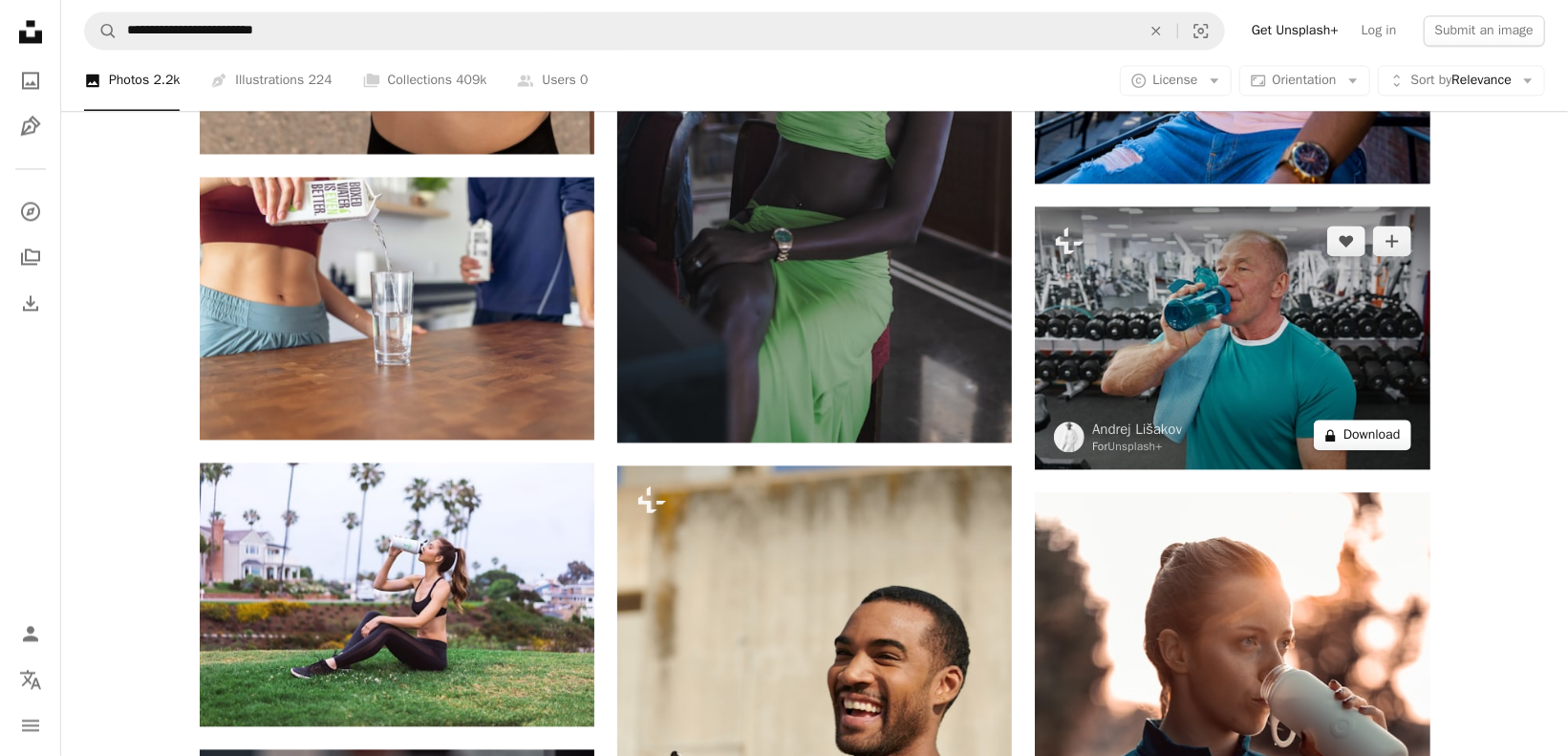 click on "A lock Download" at bounding box center [1363, 435] 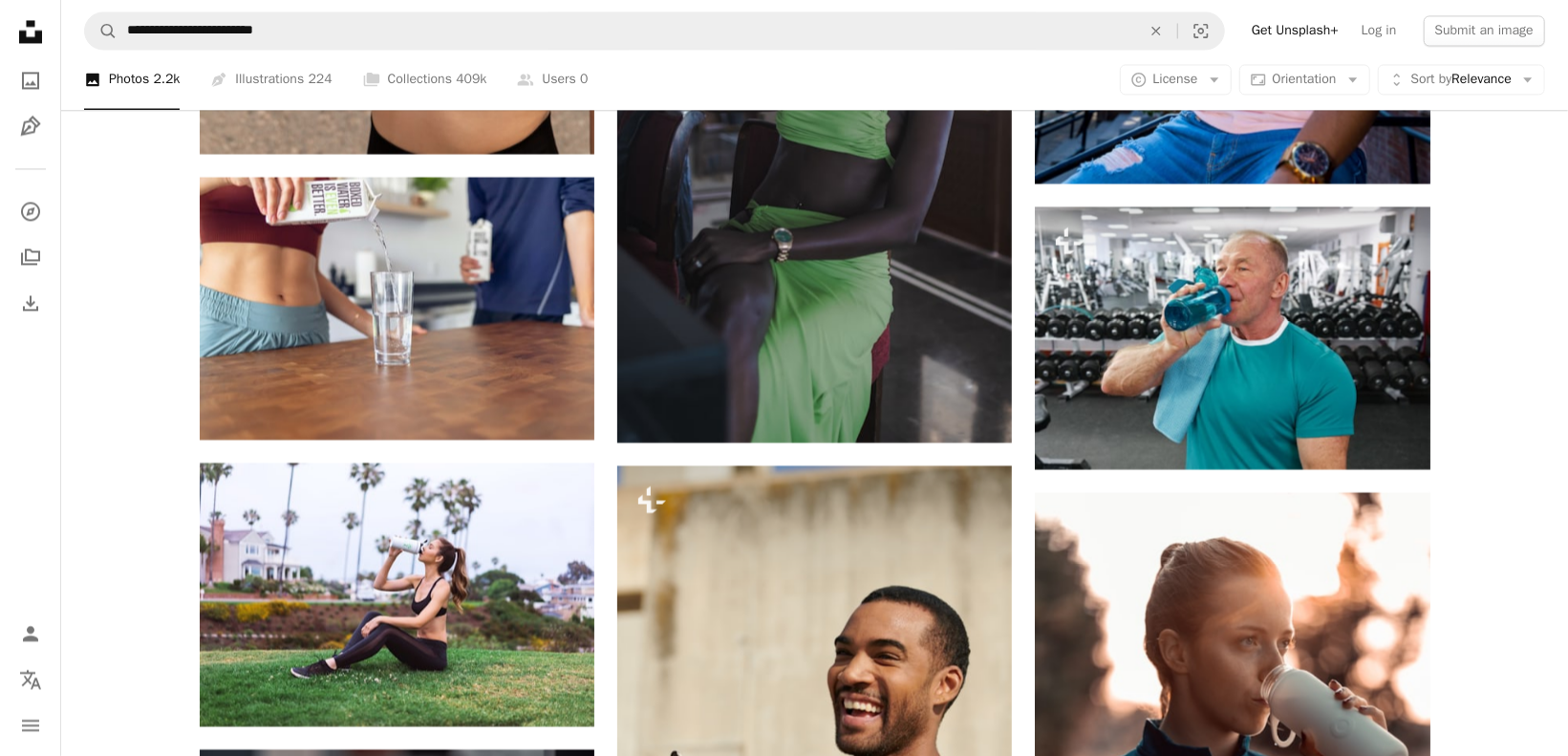 click on "An X shape Premium, ready to use images. Get unlimited access. A plus sign Members-only content added monthly A plus sign Unlimited royalty-free downloads A plus sign Illustrations  New A plus sign Enhanced legal protections yearly 65%  off monthly $20   $7 USD per month * Get  Unsplash+ * When paid annually, billed upfront  $84 Taxes where applicable. Renews automatically. Cancel anytime." at bounding box center [784, 5399] 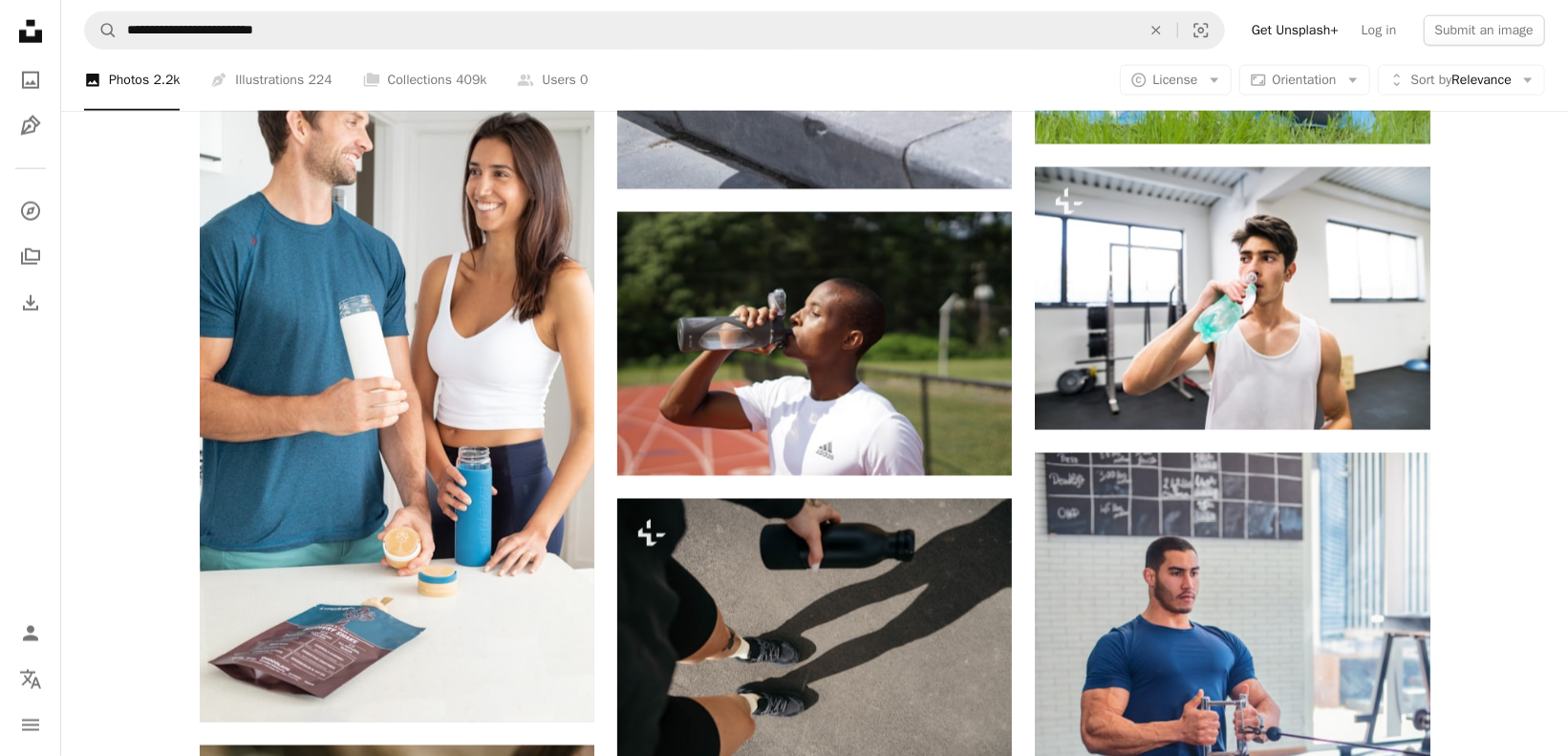 scroll, scrollTop: 6347, scrollLeft: 0, axis: vertical 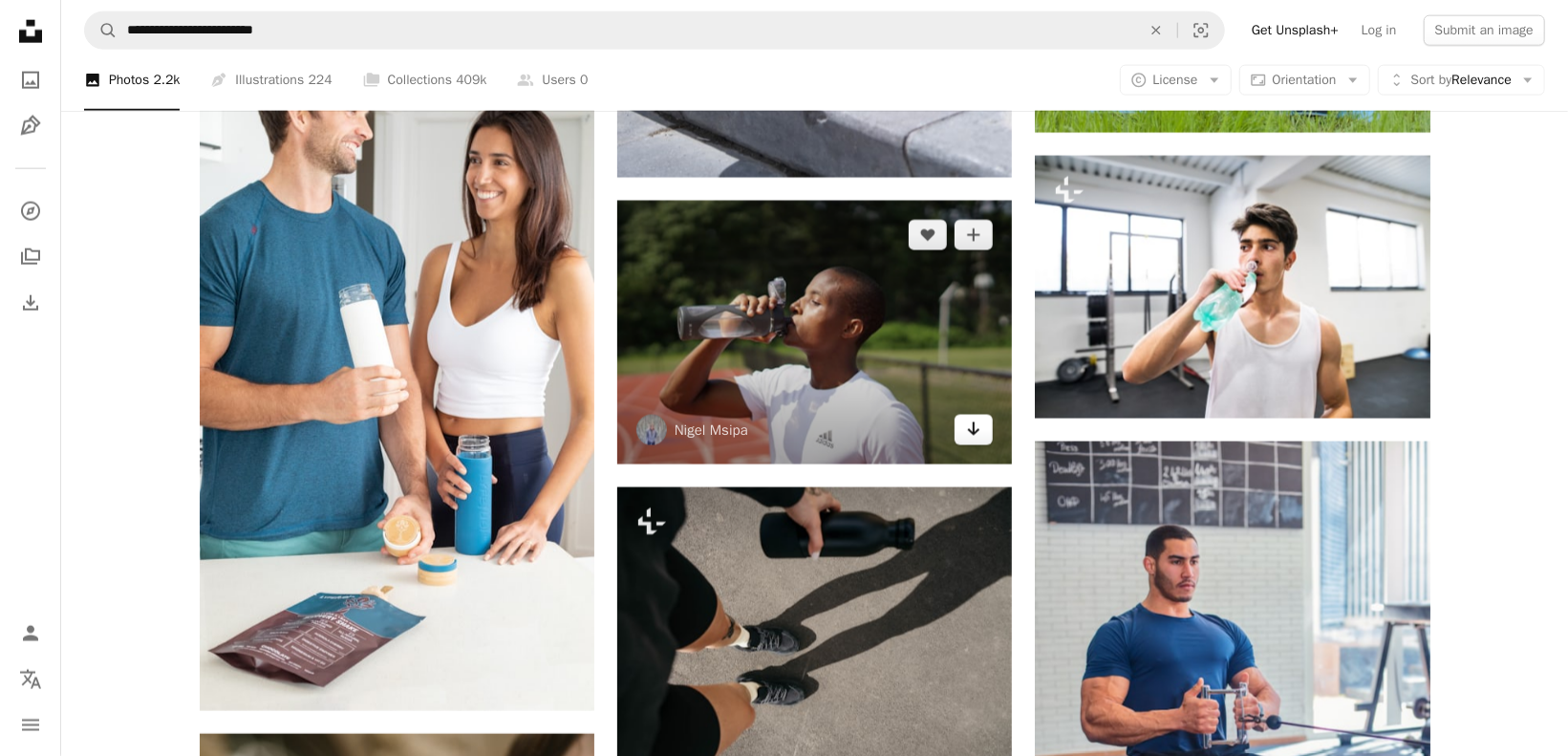 click 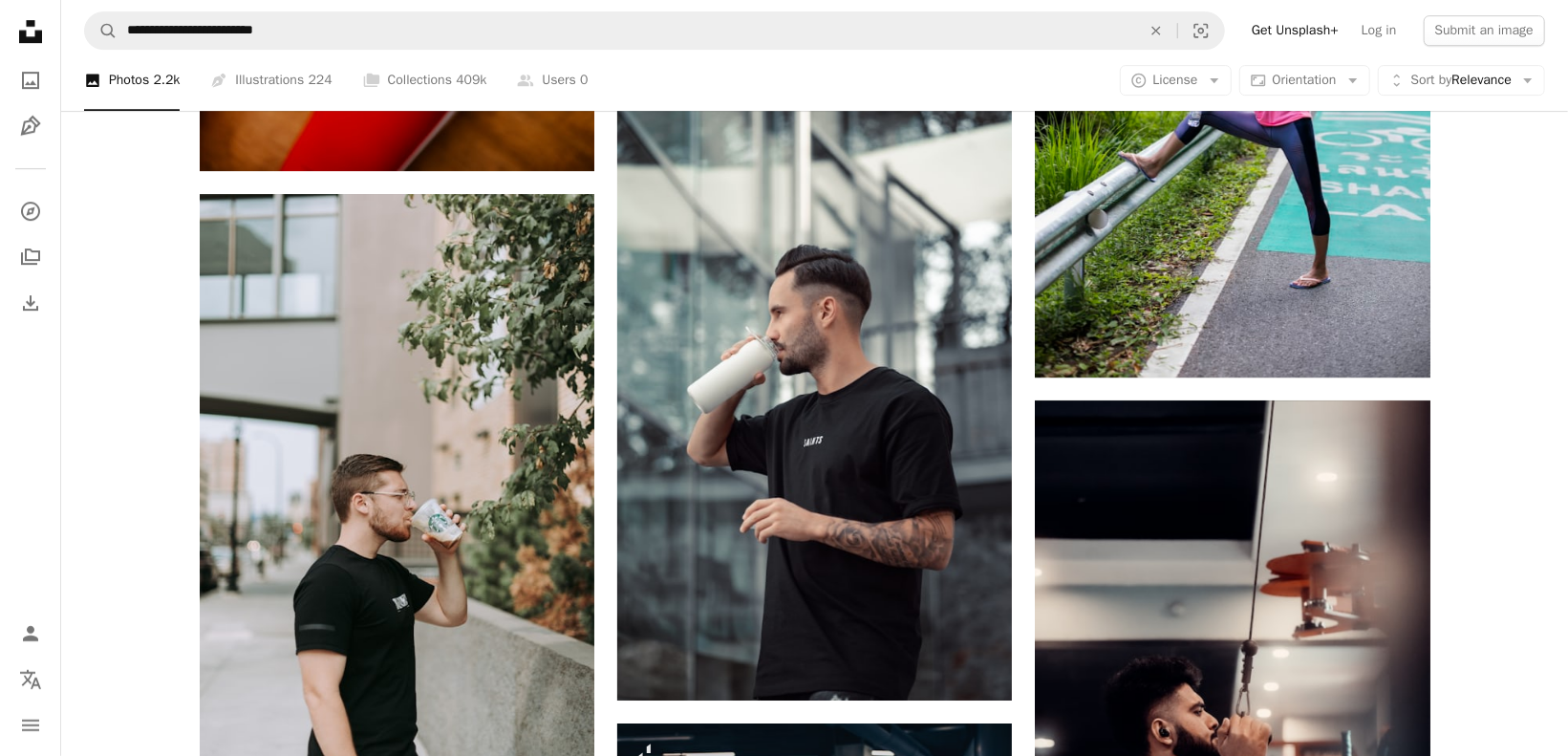 scroll, scrollTop: 13402, scrollLeft: 0, axis: vertical 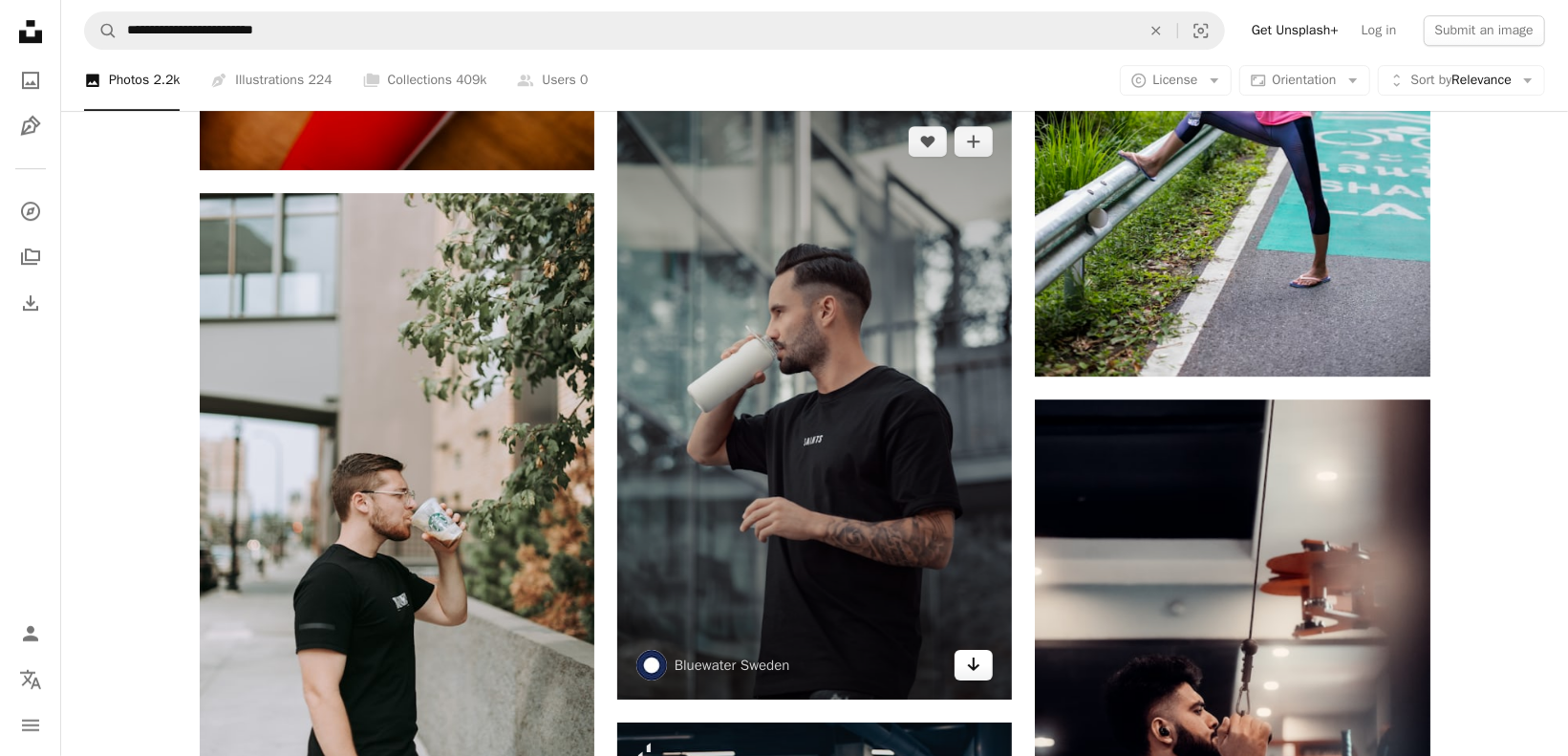 click on "Arrow pointing down" 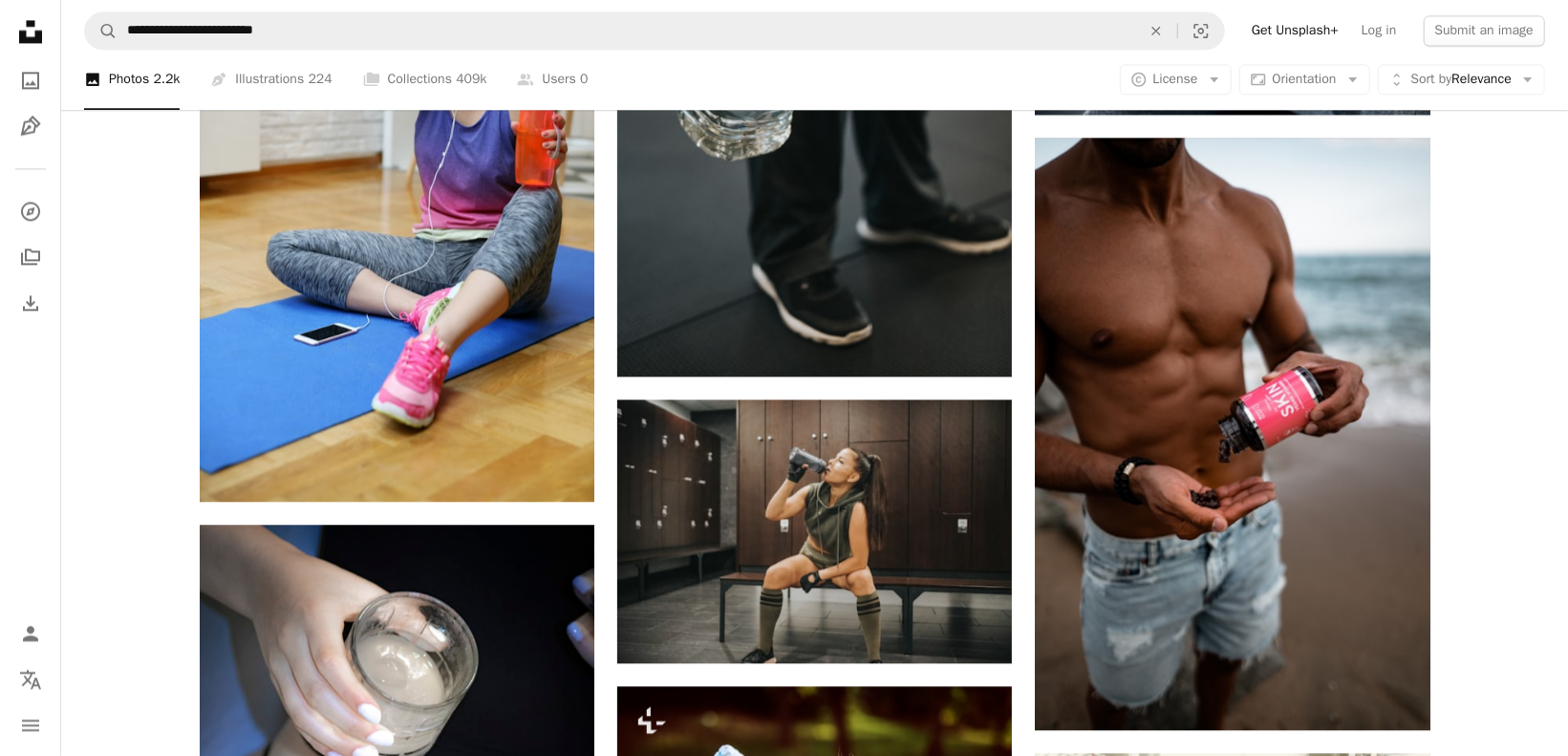 scroll, scrollTop: 16988, scrollLeft: 0, axis: vertical 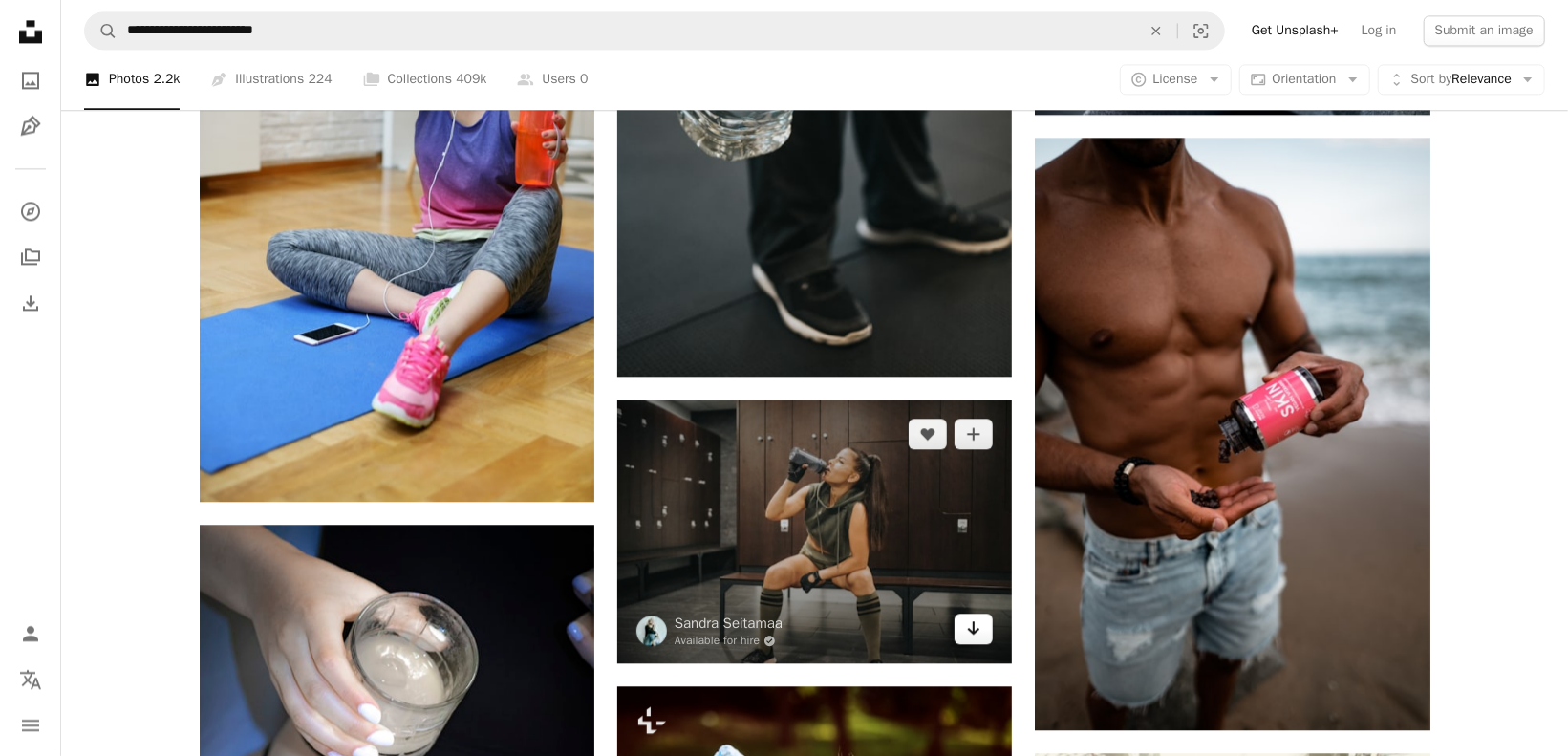 click 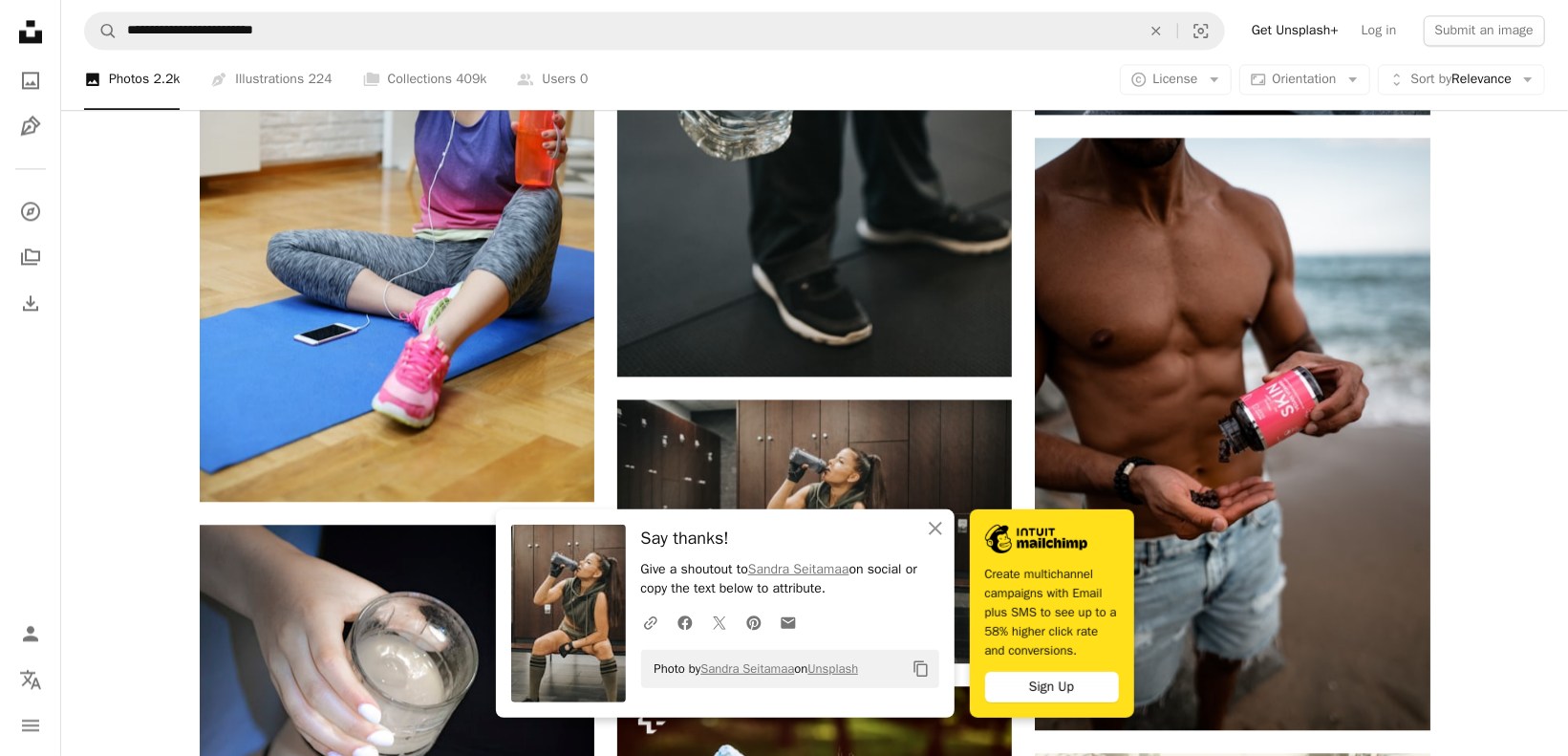 click on "Plus sign for Unsplash+ A heart A plus sign Getty Images For  Unsplash+ A lock Download A heart A plus sign [FIRST] [LAST] Available for hire A checkmark inside of a circle Arrow pointing down A heart A plus sign [FIRST] [LAST] Available for hire A checkmark inside of a circle Arrow pointing down A heart A plus sign [FIRST] [LAST] Available for hire A checkmark inside of a circle Arrow pointing down A heart A plus sign [FIRST] [LAST] Arrow pointing down A heart A plus sign [FIRST] [LAST] Arrow pointing down A heart A plus sign [FIRST] [LAST] Arrow pointing down A heart A plus sign [FIRST] [LAST] Available for hire A checkmark inside of a circle Arrow pointing down A heart A plus sign [FIRST] [LAST] Available for hire A checkmark inside of a circle Arrow pointing down –– ––– –––  –– ––– –  ––– –––  ––––  –   – –– –––  – – ––– –– –– –––– –– A heart For" at bounding box center (814, -6578) 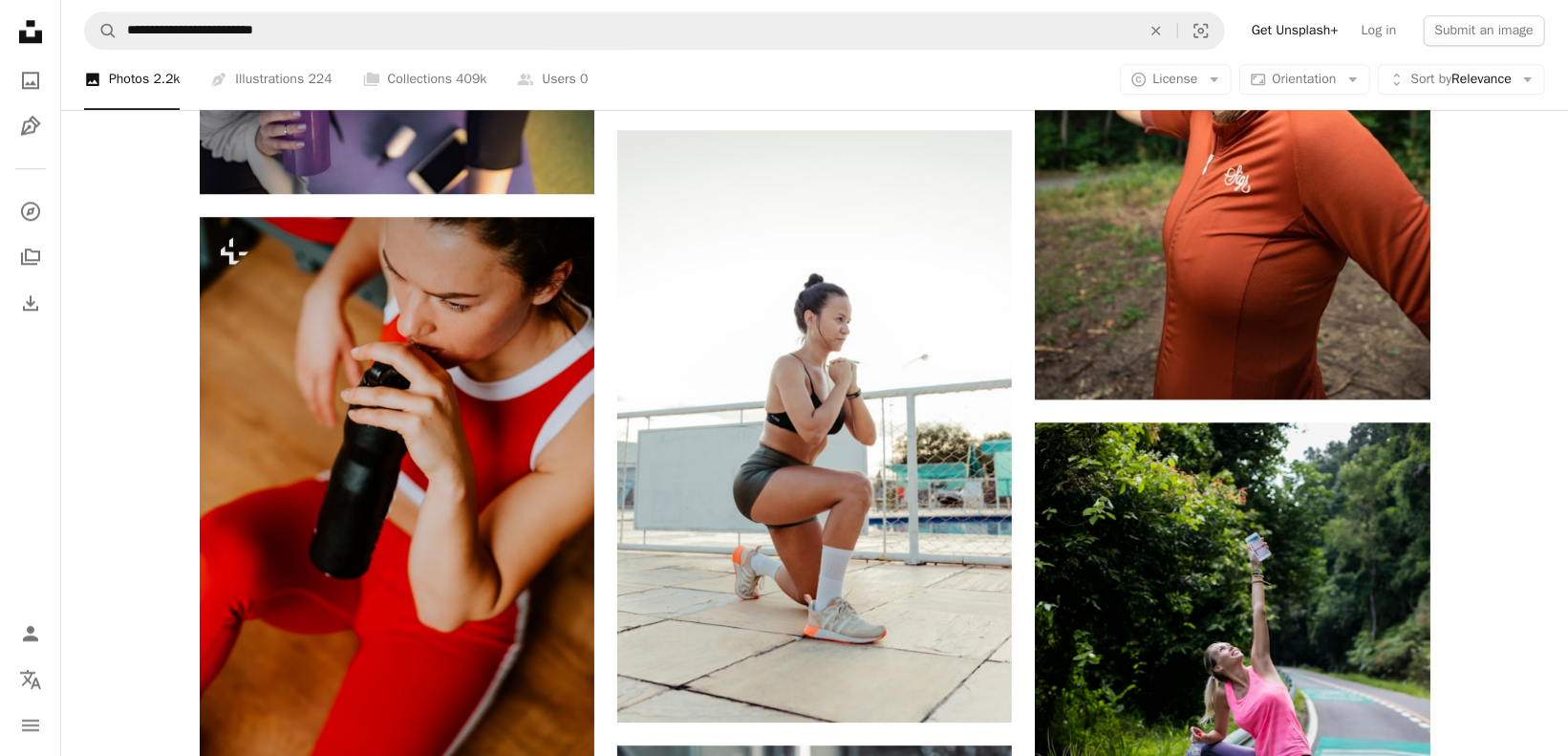 scroll, scrollTop: 12661, scrollLeft: 0, axis: vertical 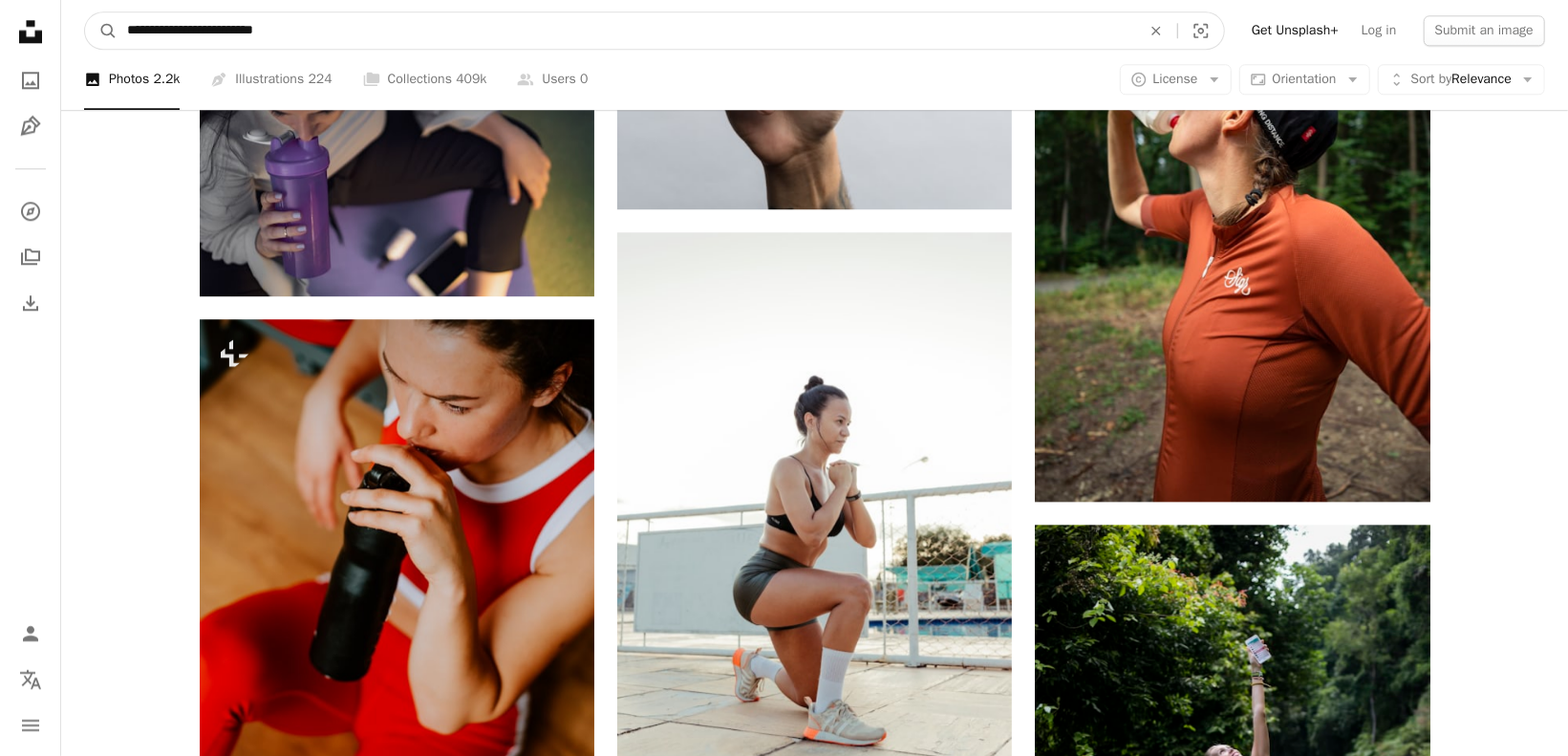 drag, startPoint x: 205, startPoint y: 26, endPoint x: 322, endPoint y: 18, distance: 117.27319 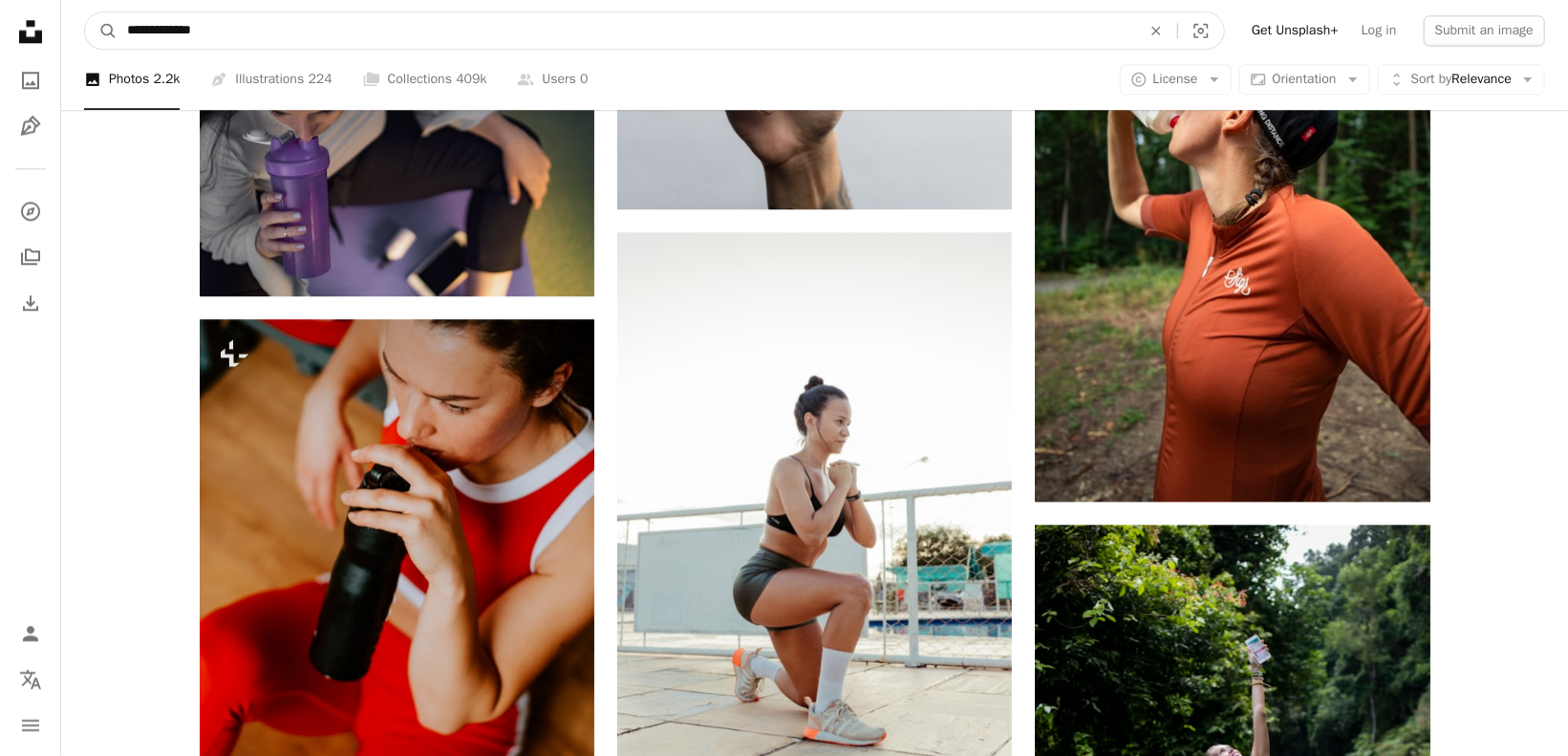 click on "**********" at bounding box center [626, 31] 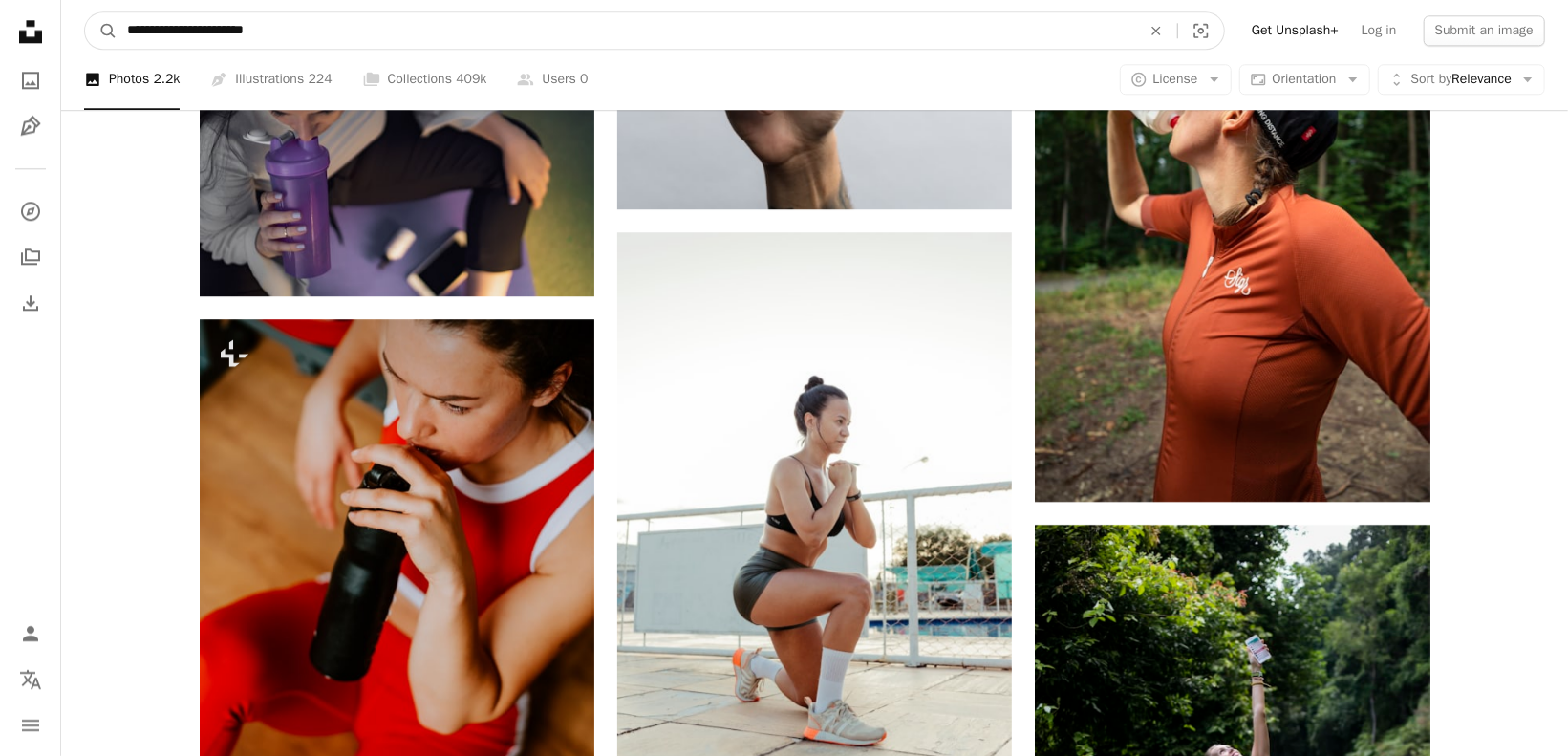 type on "**********" 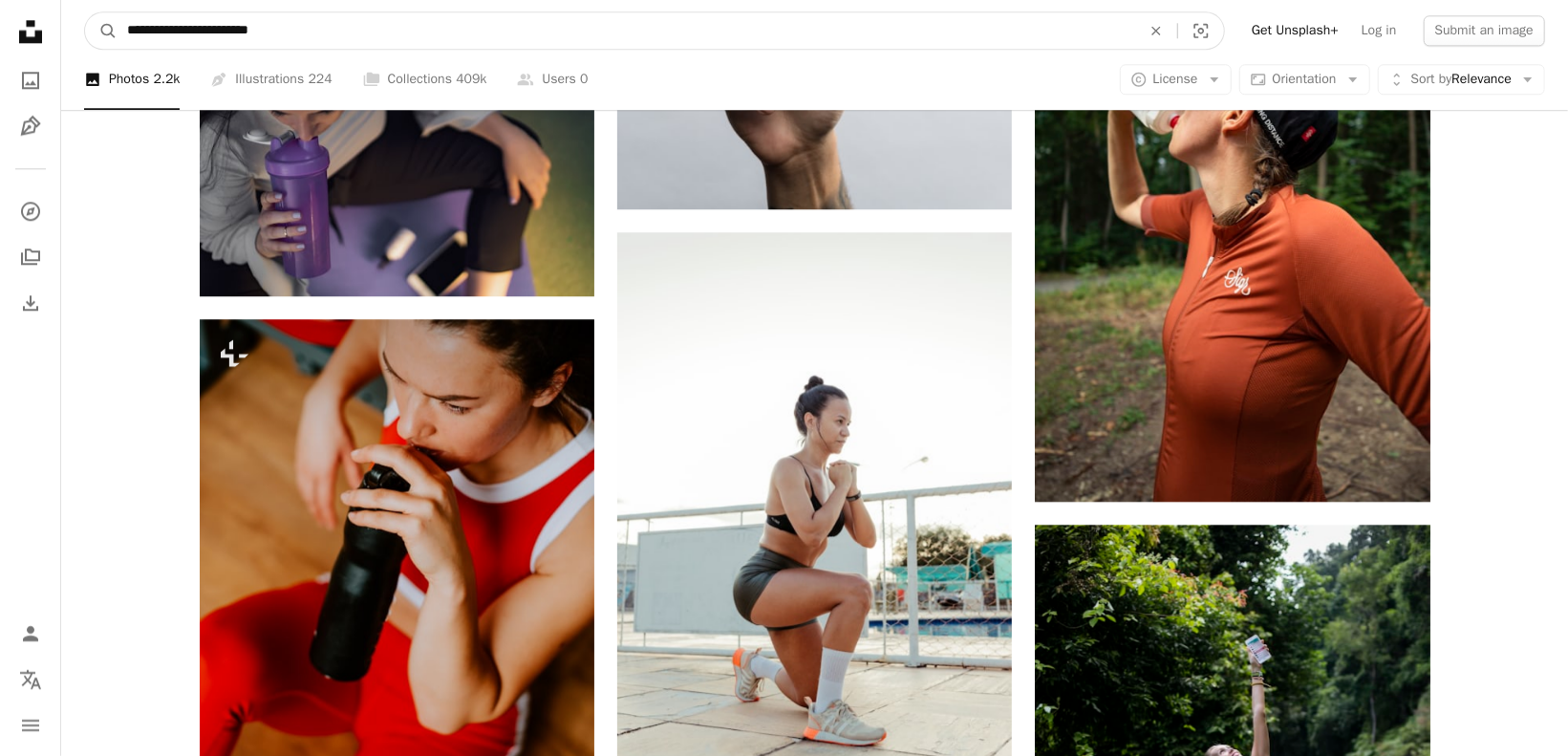 click on "A magnifying glass" at bounding box center (101, 31) 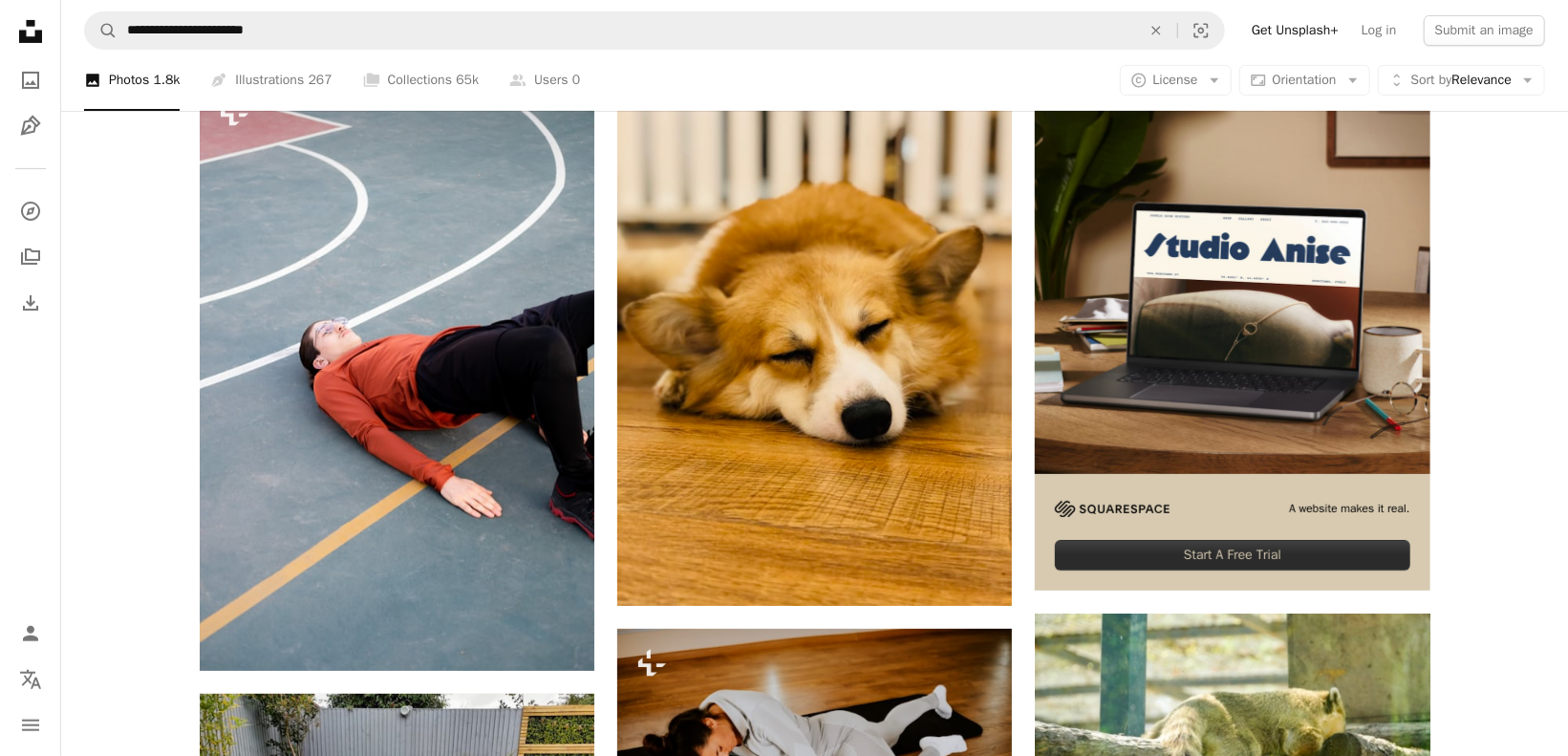 scroll, scrollTop: 342, scrollLeft: 0, axis: vertical 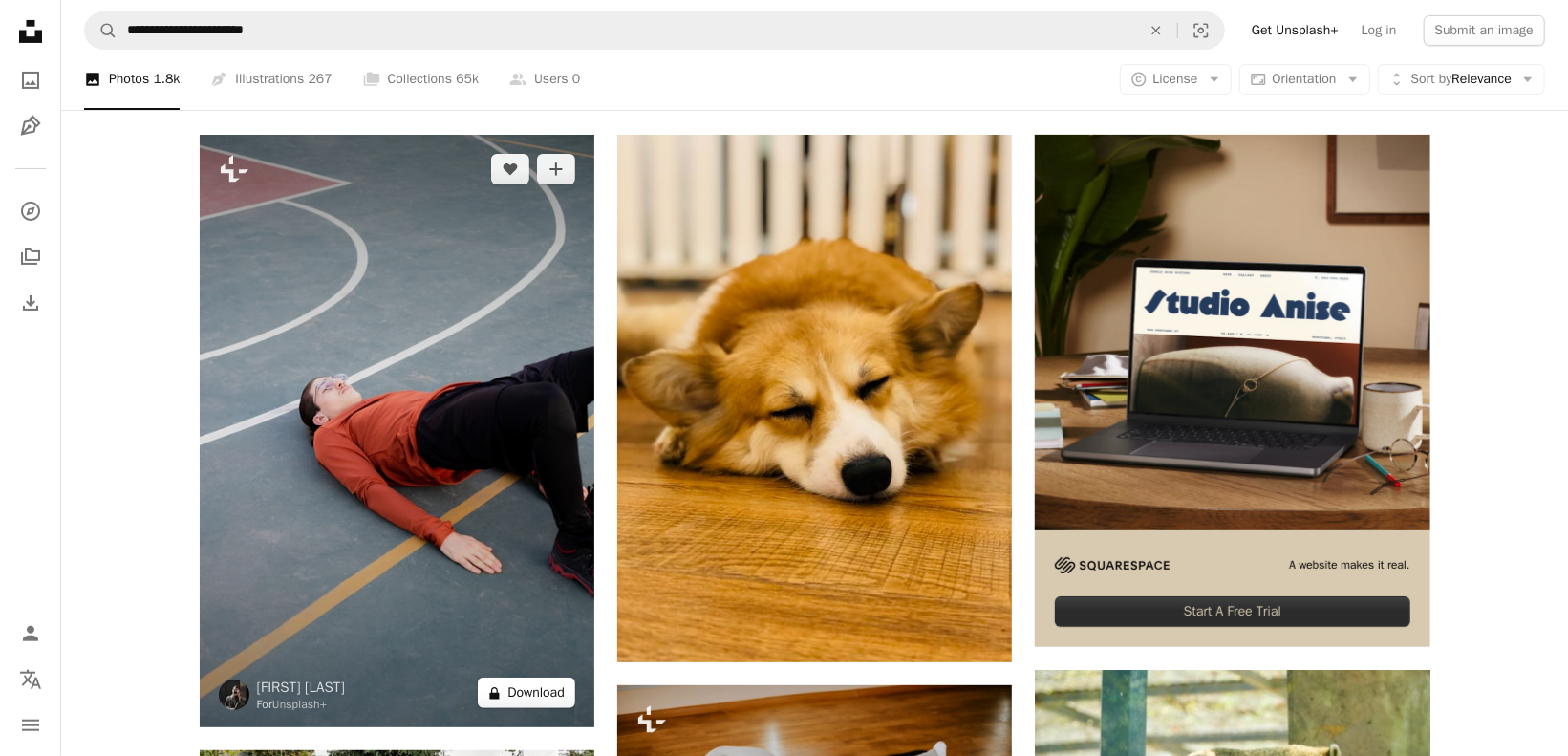 click on "A lock Download" at bounding box center (526, 693) 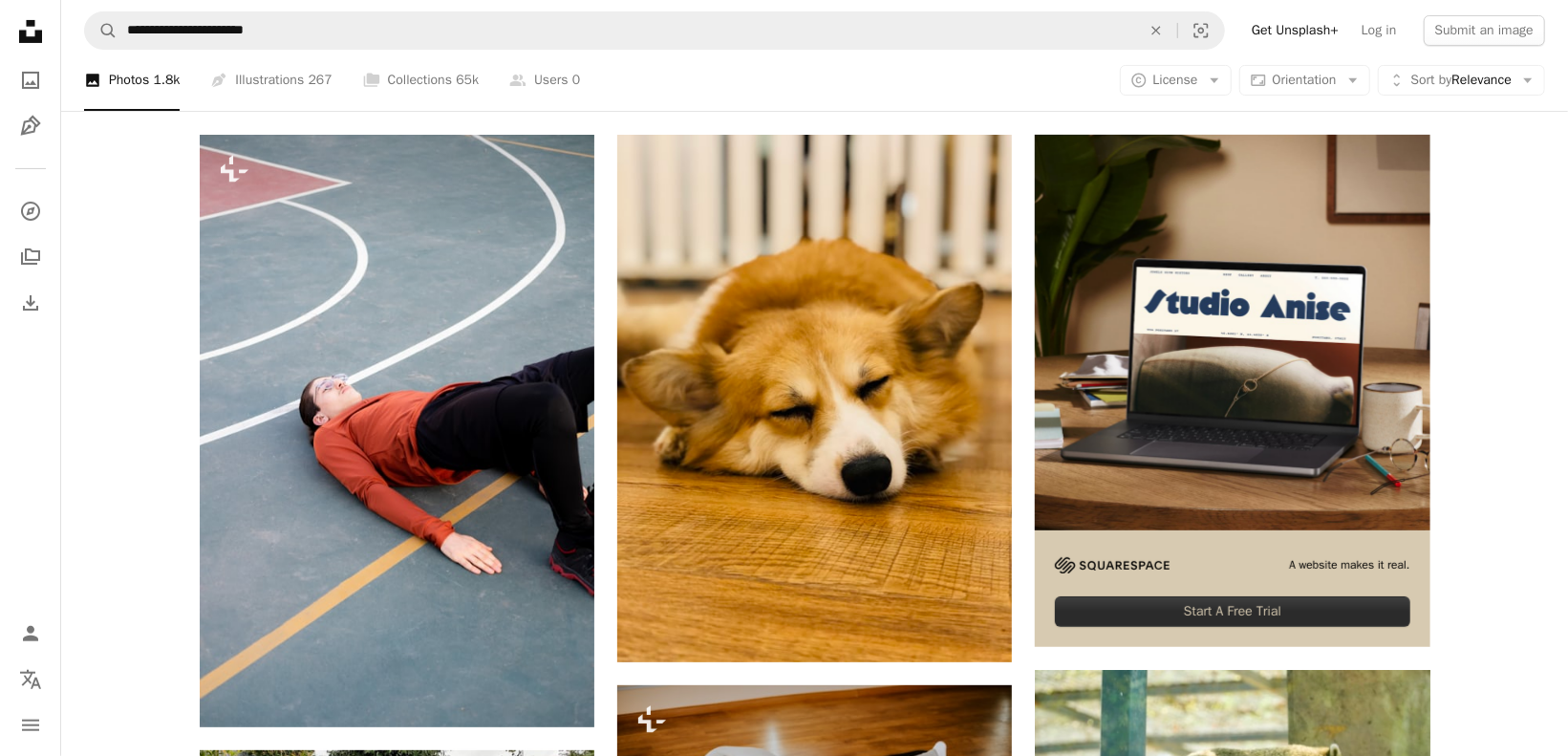 click on "An X shape Premium, ready to use images. Get unlimited access. A plus sign Members-only content added monthly A plus sign Unlimited royalty-free downloads A plus sign Illustrations  New A plus sign Enhanced legal protections yearly 65%  off monthly $20   $7 USD per month * Get  Unsplash+ * When paid annually, billed upfront  $84 Taxes where applicable. Renews automatically. Cancel anytime." at bounding box center (784, 4504) 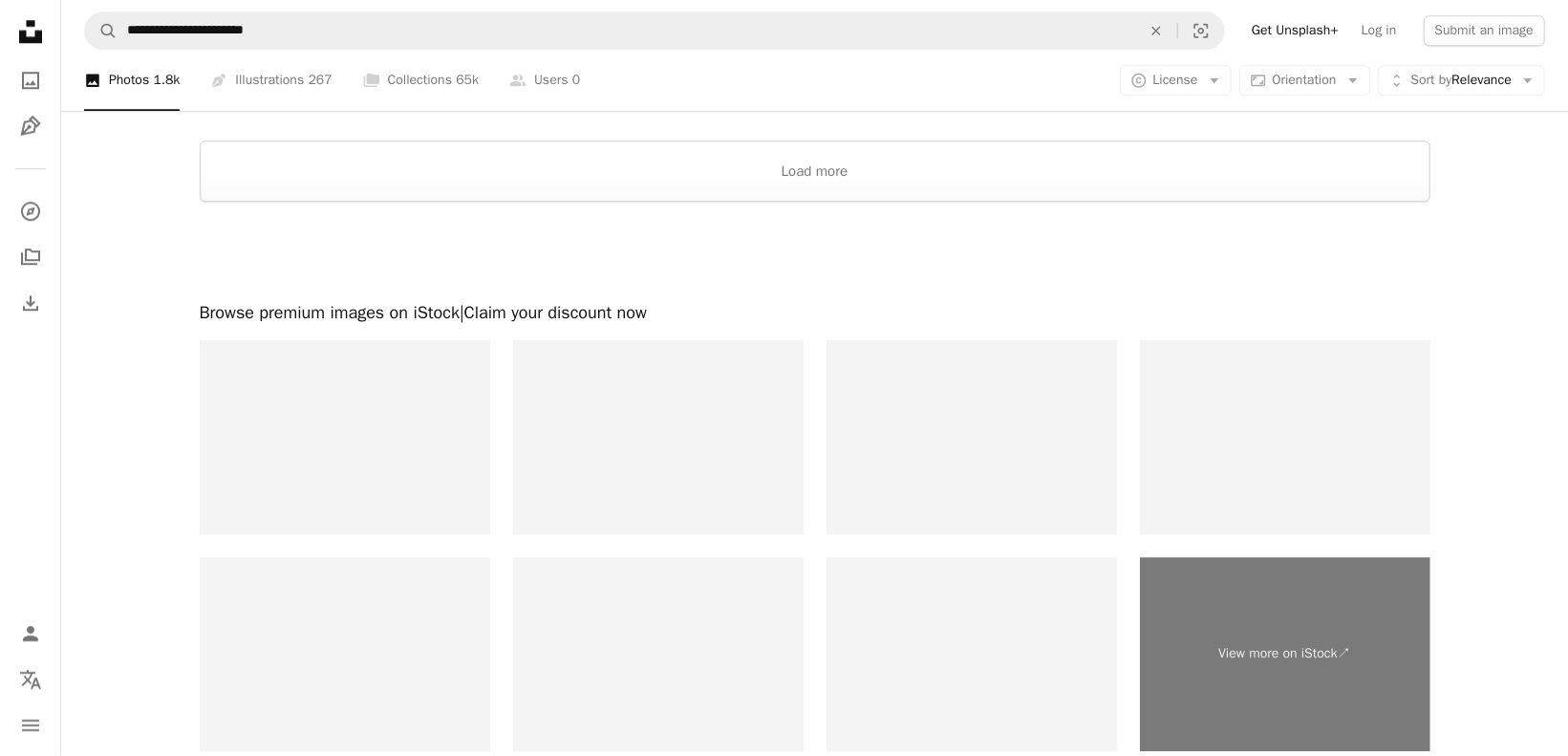 scroll, scrollTop: 3501, scrollLeft: 0, axis: vertical 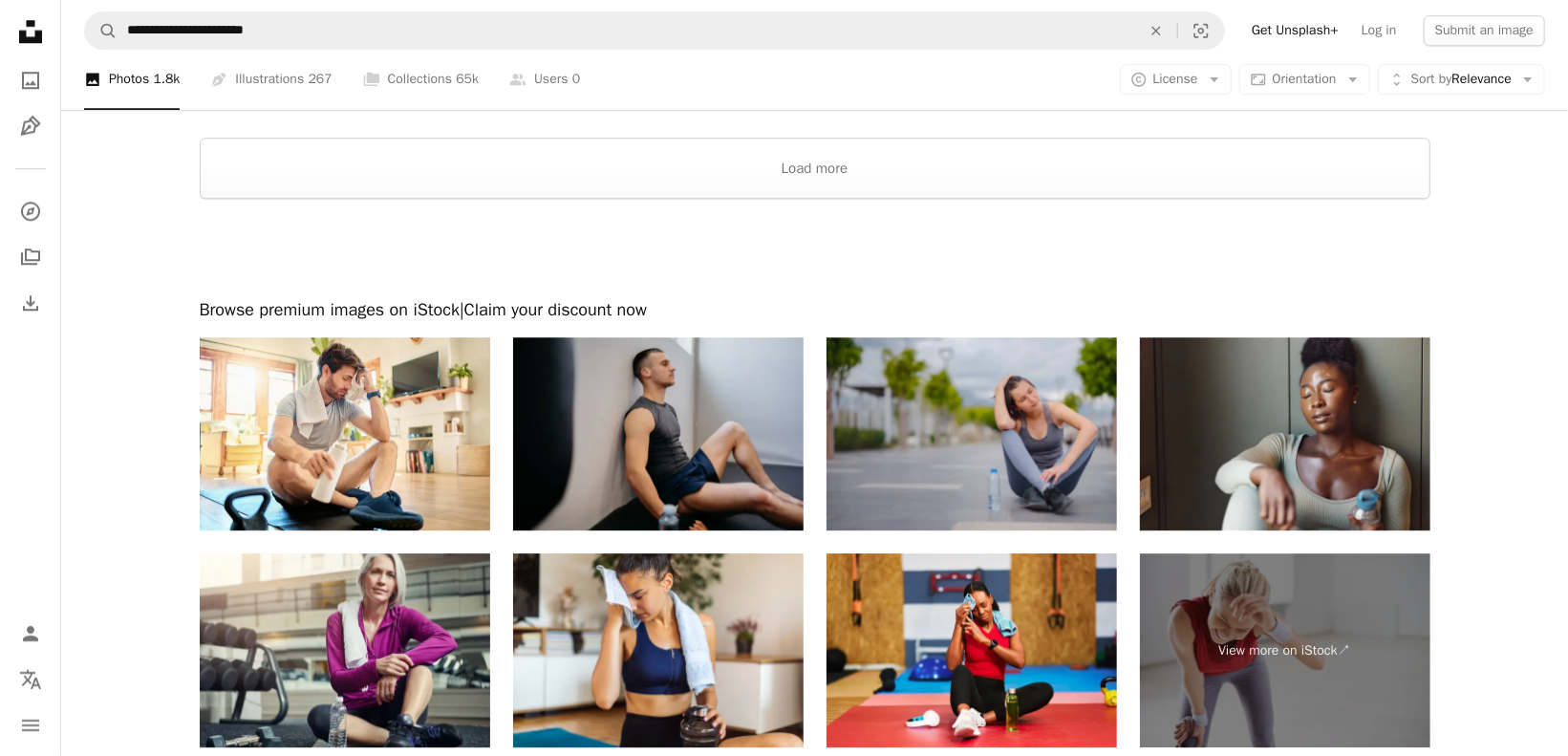 click at bounding box center (814, 248) 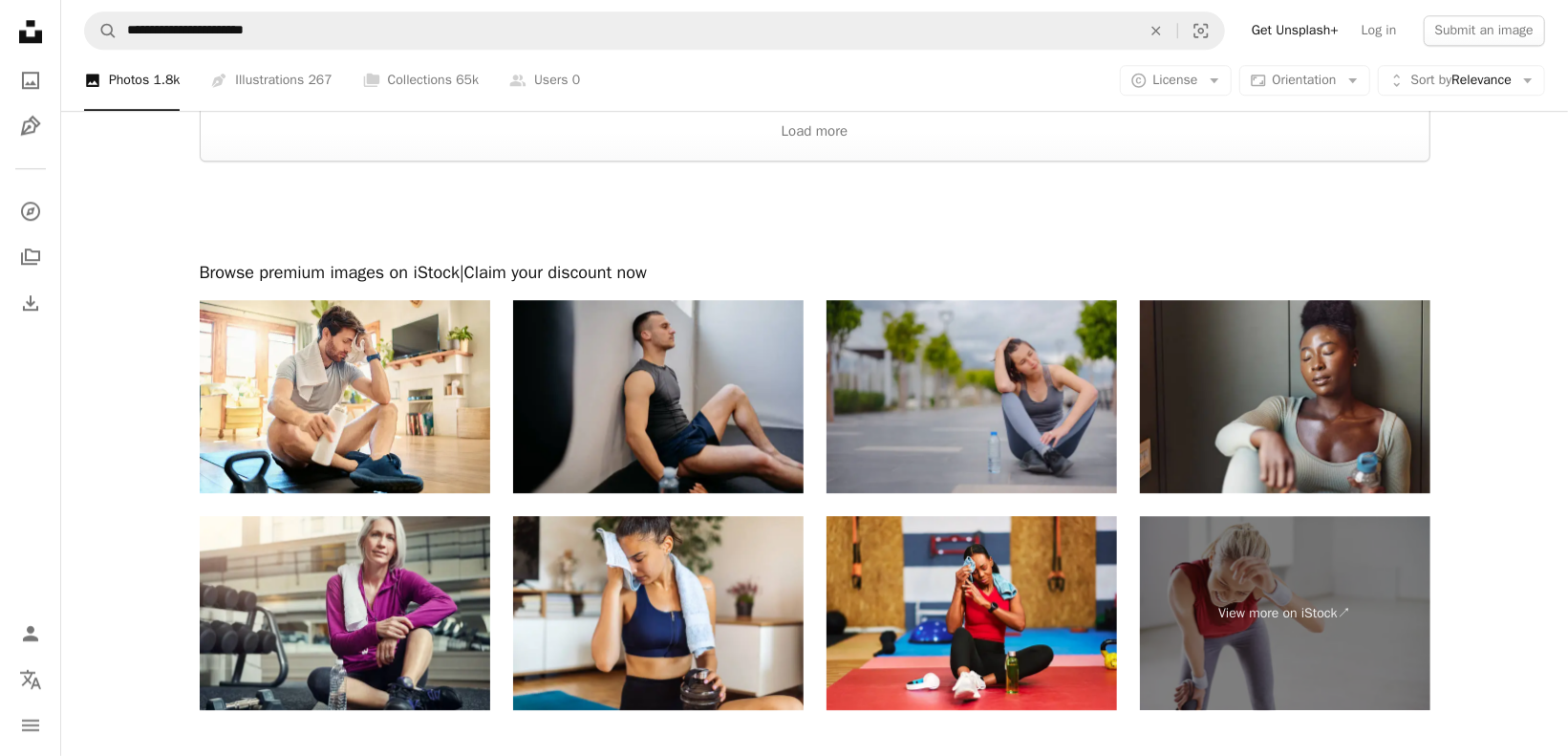 scroll, scrollTop: 3536, scrollLeft: 0, axis: vertical 